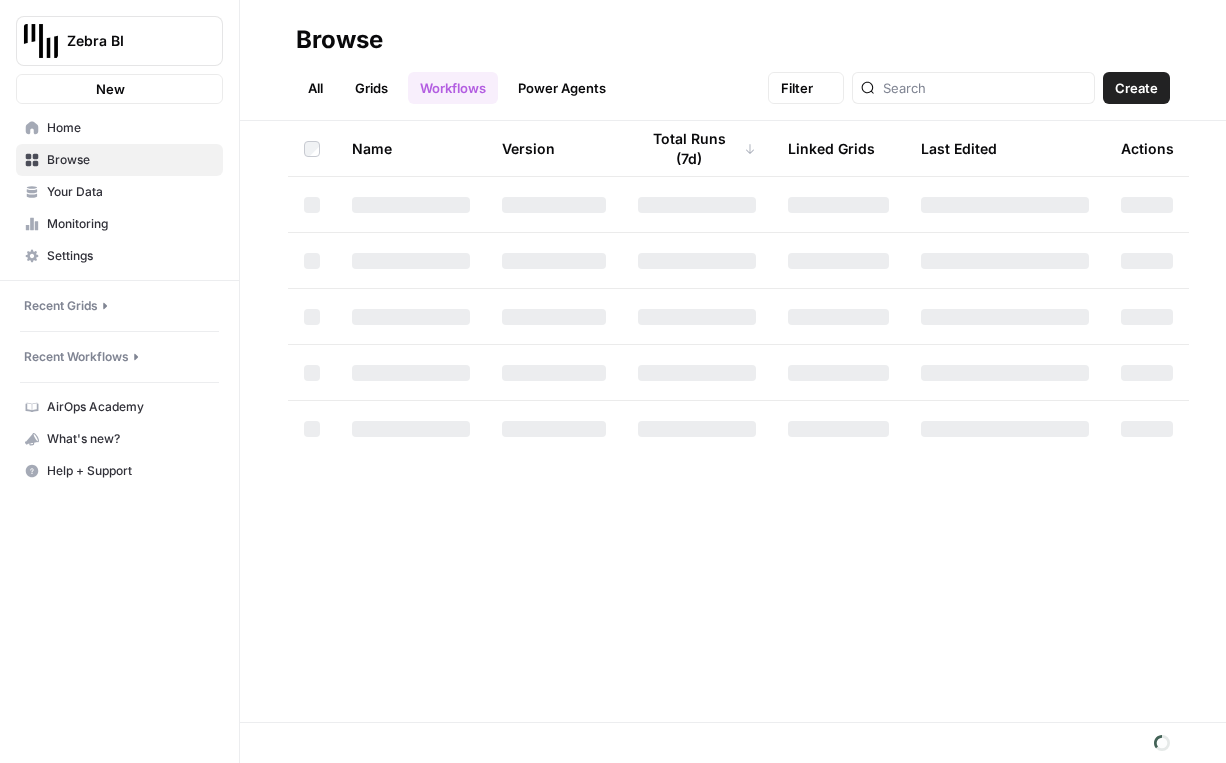 scroll, scrollTop: 0, scrollLeft: 0, axis: both 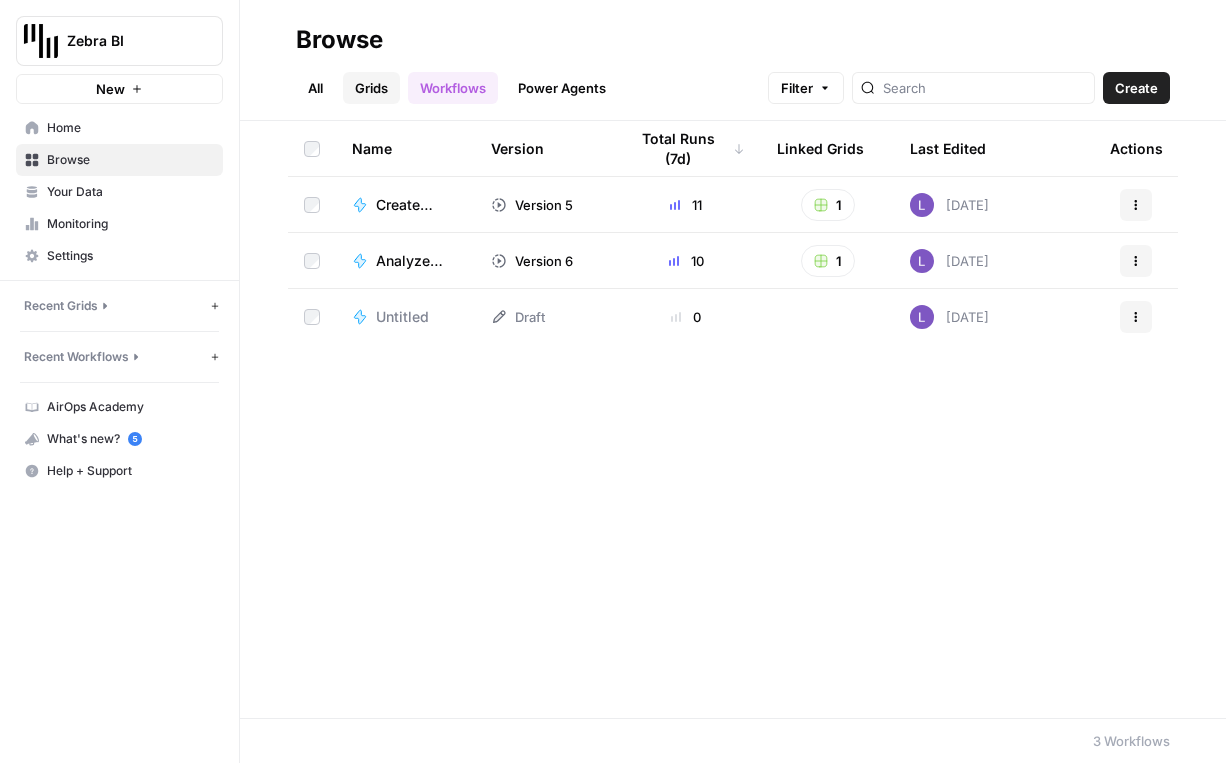 click on "Grids" at bounding box center [371, 88] 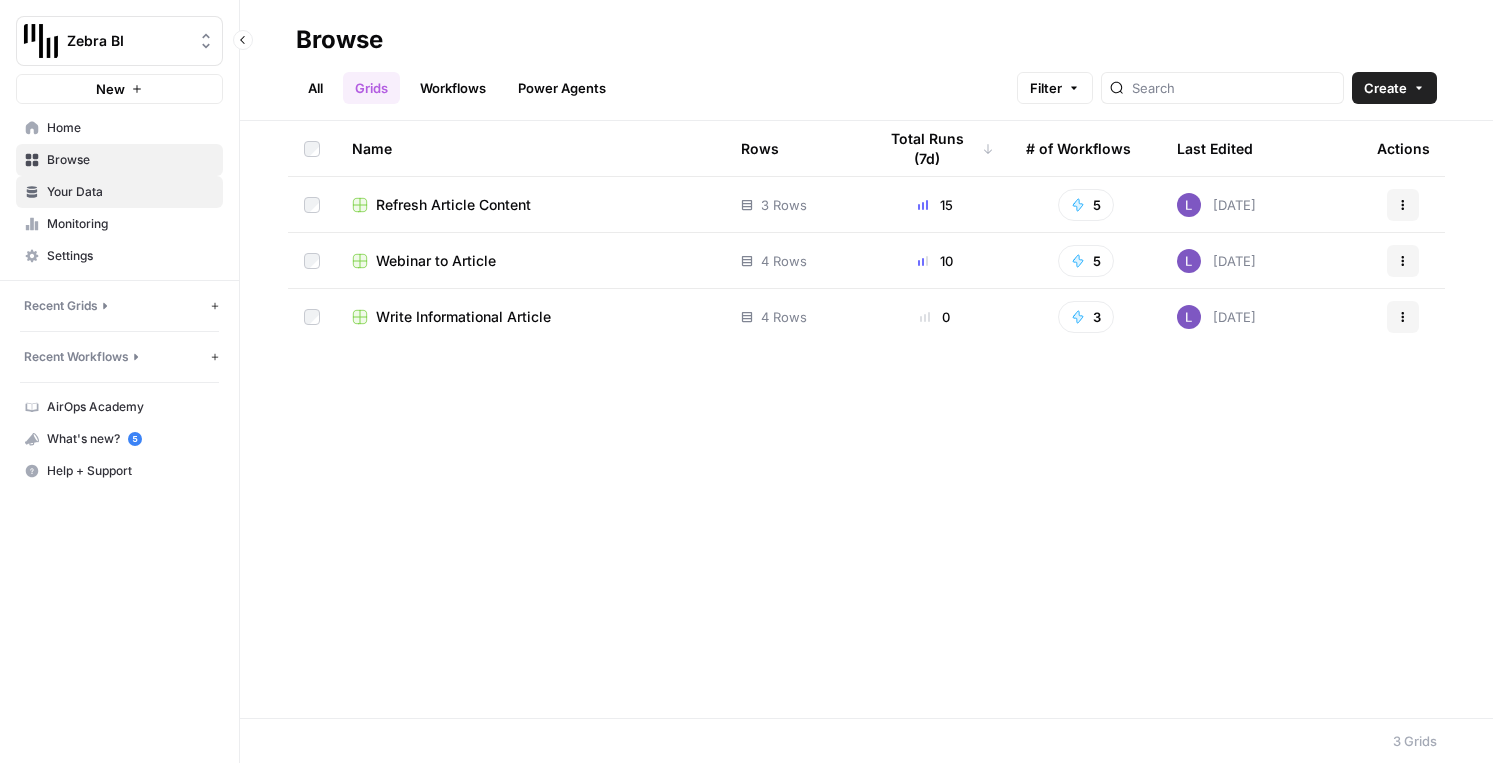 click on "Your Data" at bounding box center (130, 192) 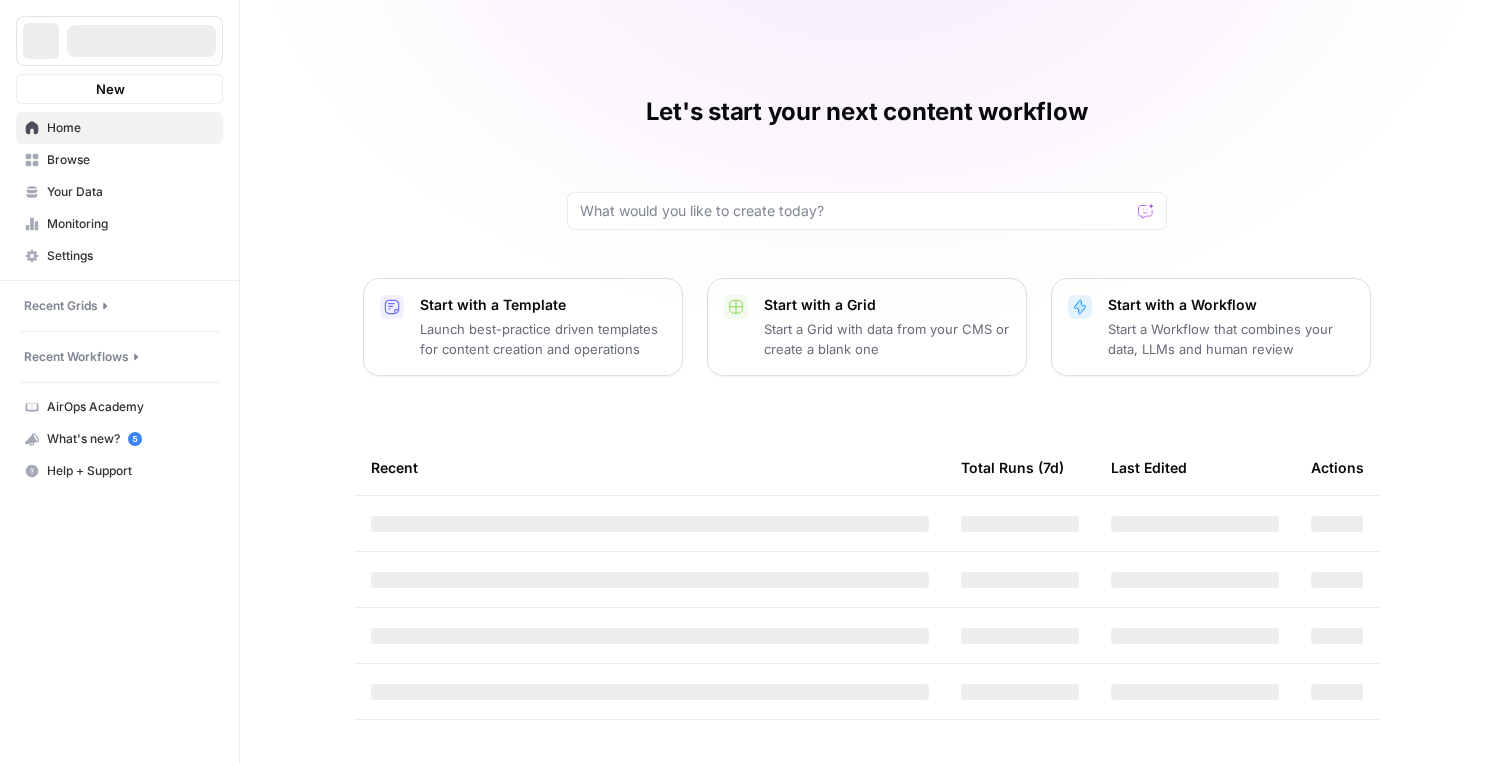 scroll, scrollTop: 0, scrollLeft: 0, axis: both 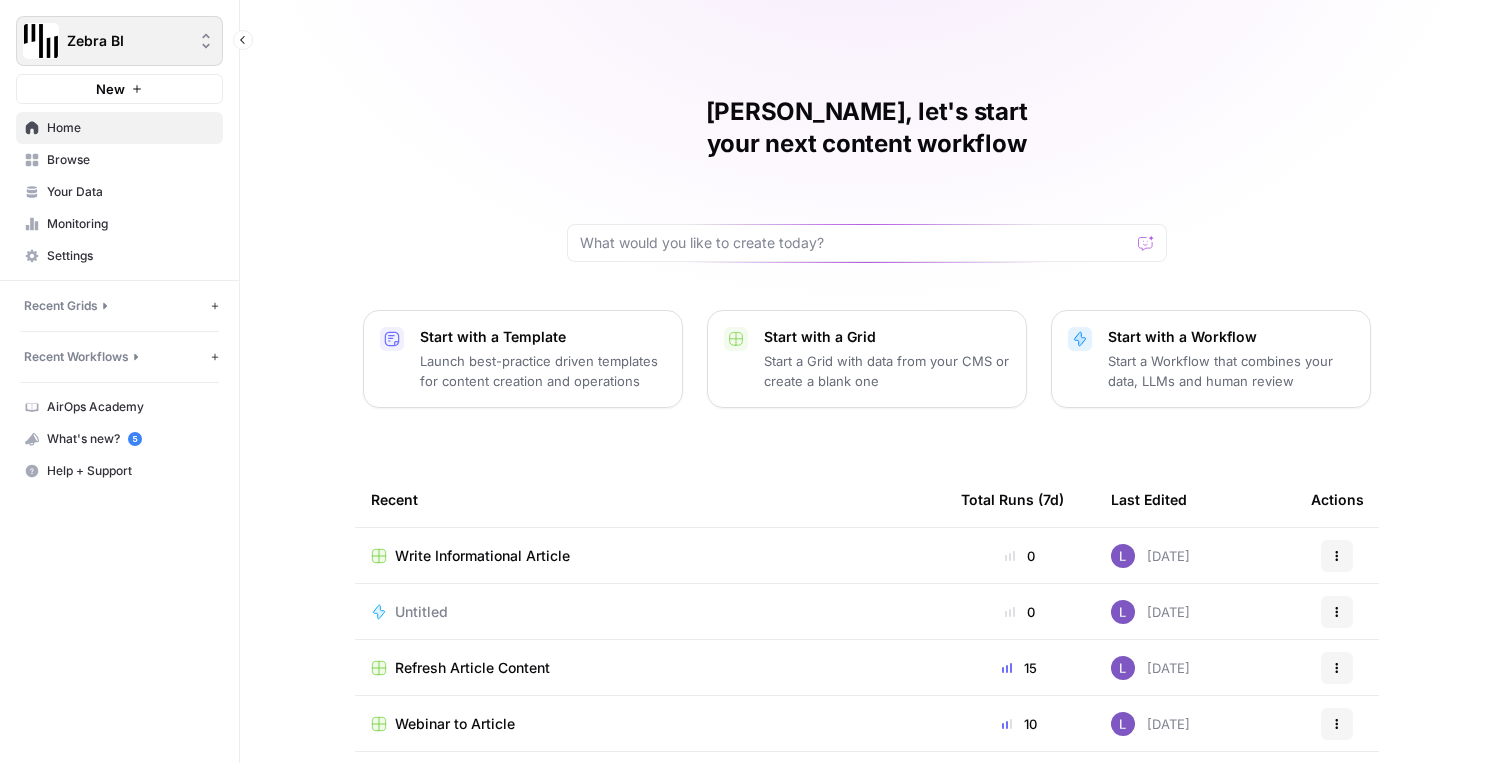 click on "Zebra BI" at bounding box center (127, 41) 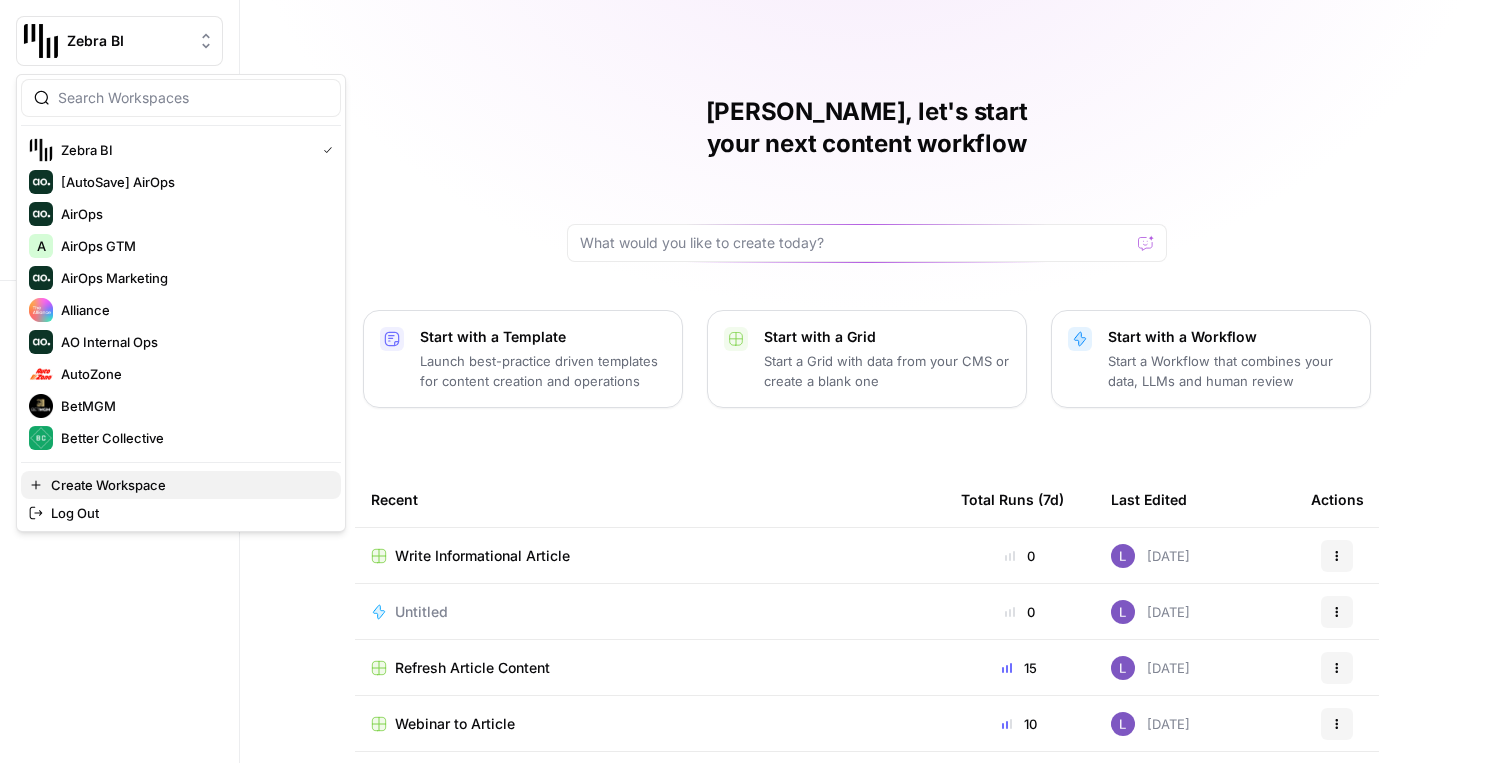 click on "Create Workspace" at bounding box center [108, 485] 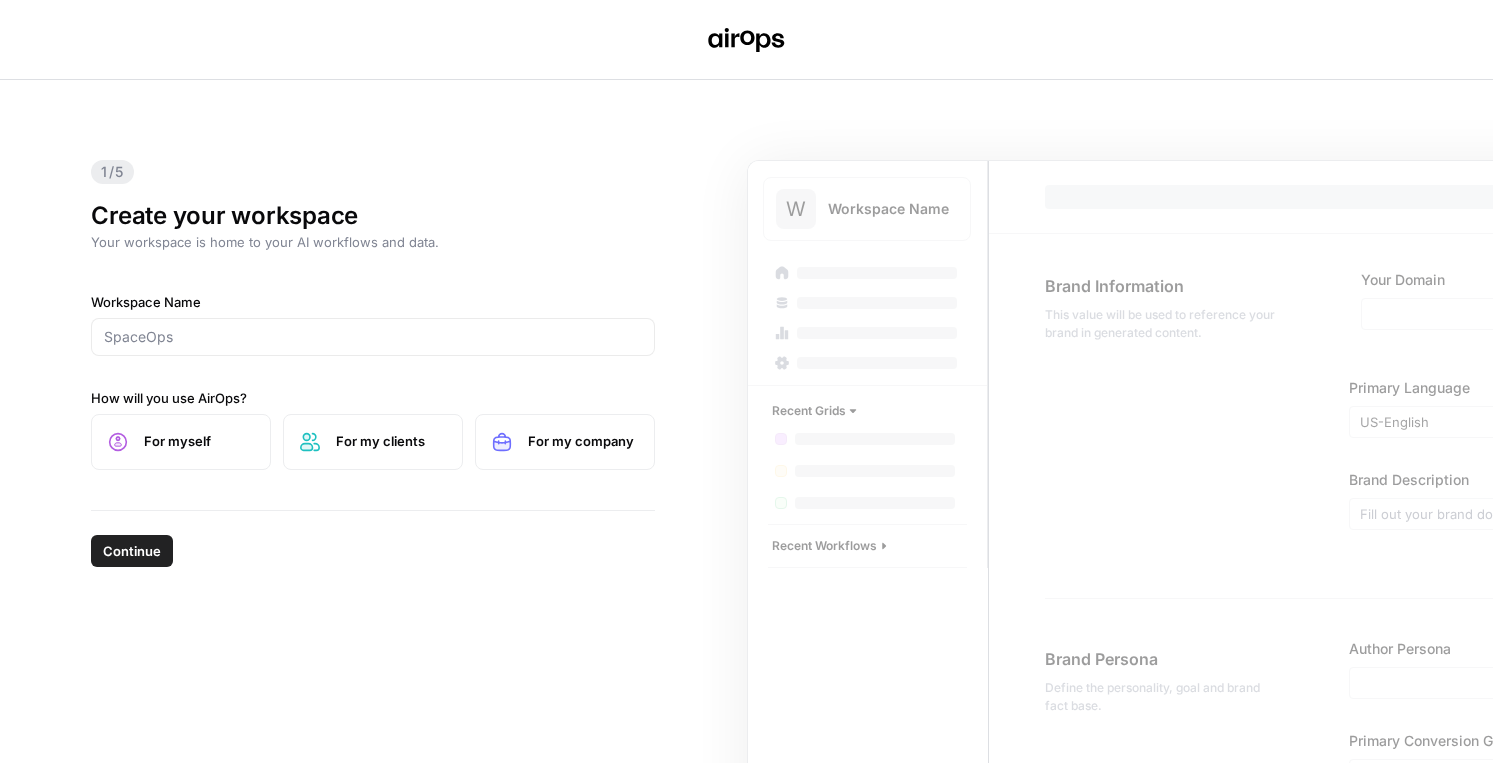 scroll, scrollTop: 0, scrollLeft: 0, axis: both 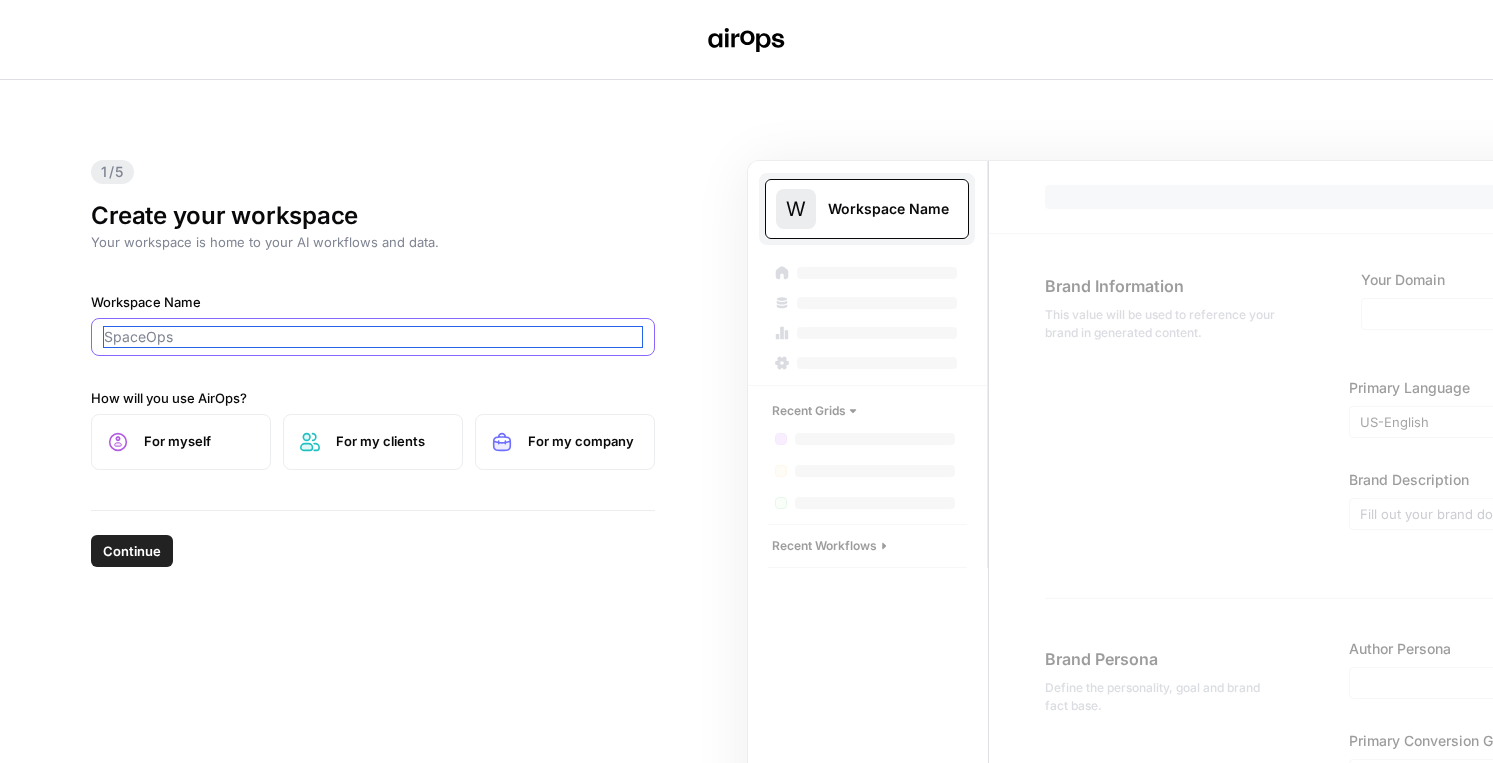 click on "Workspace Name" at bounding box center (373, 337) 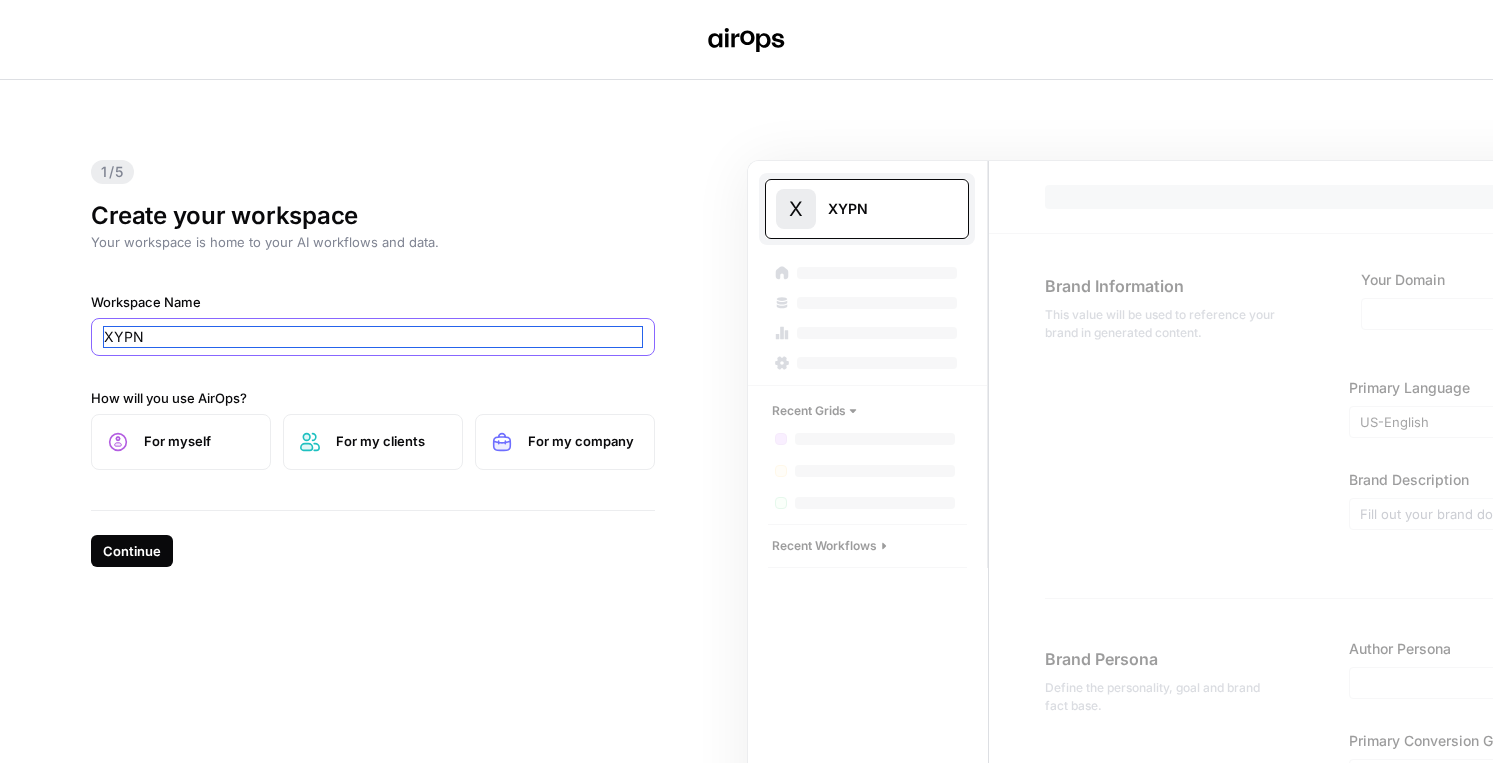 type on "XYPN" 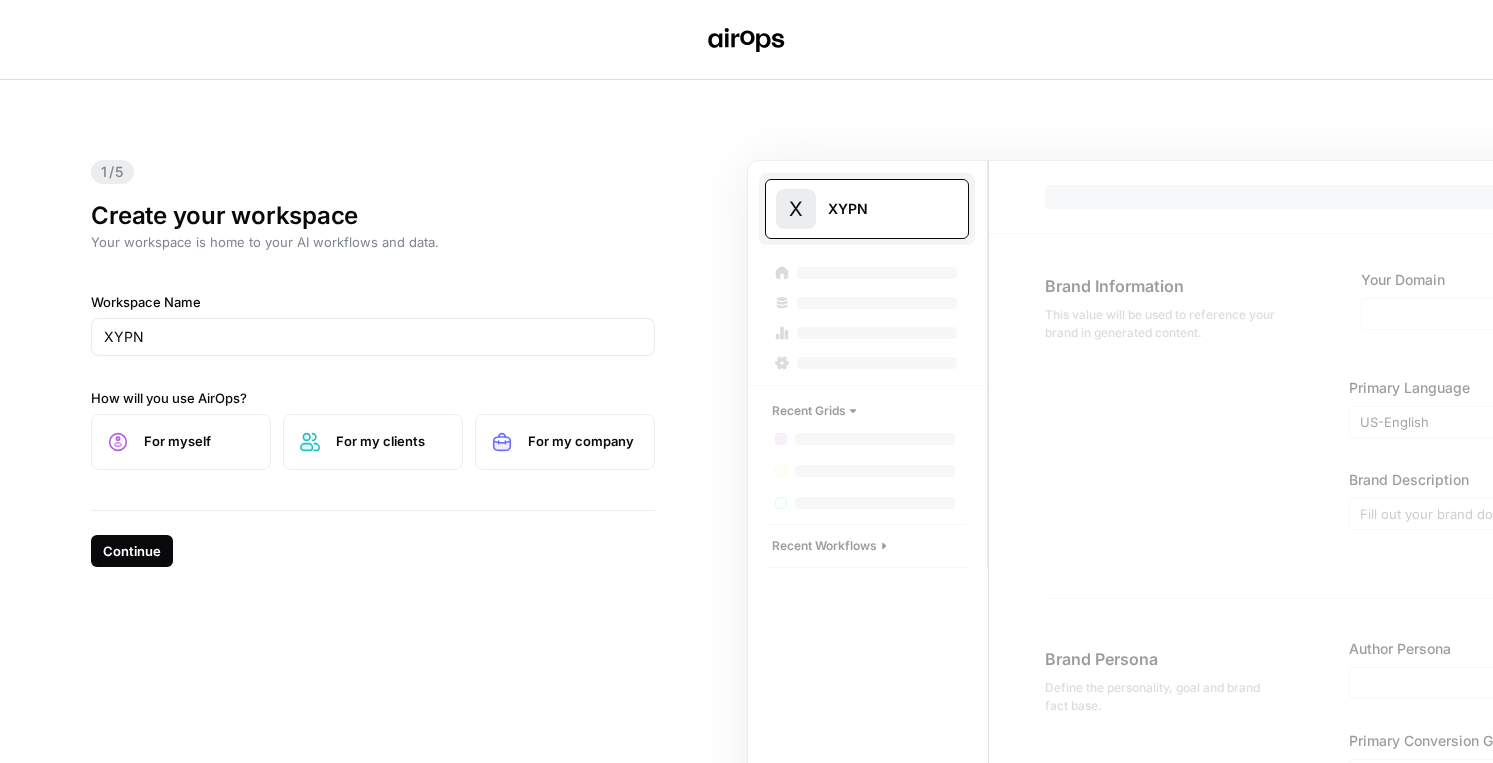 click on "Continue" at bounding box center (132, 551) 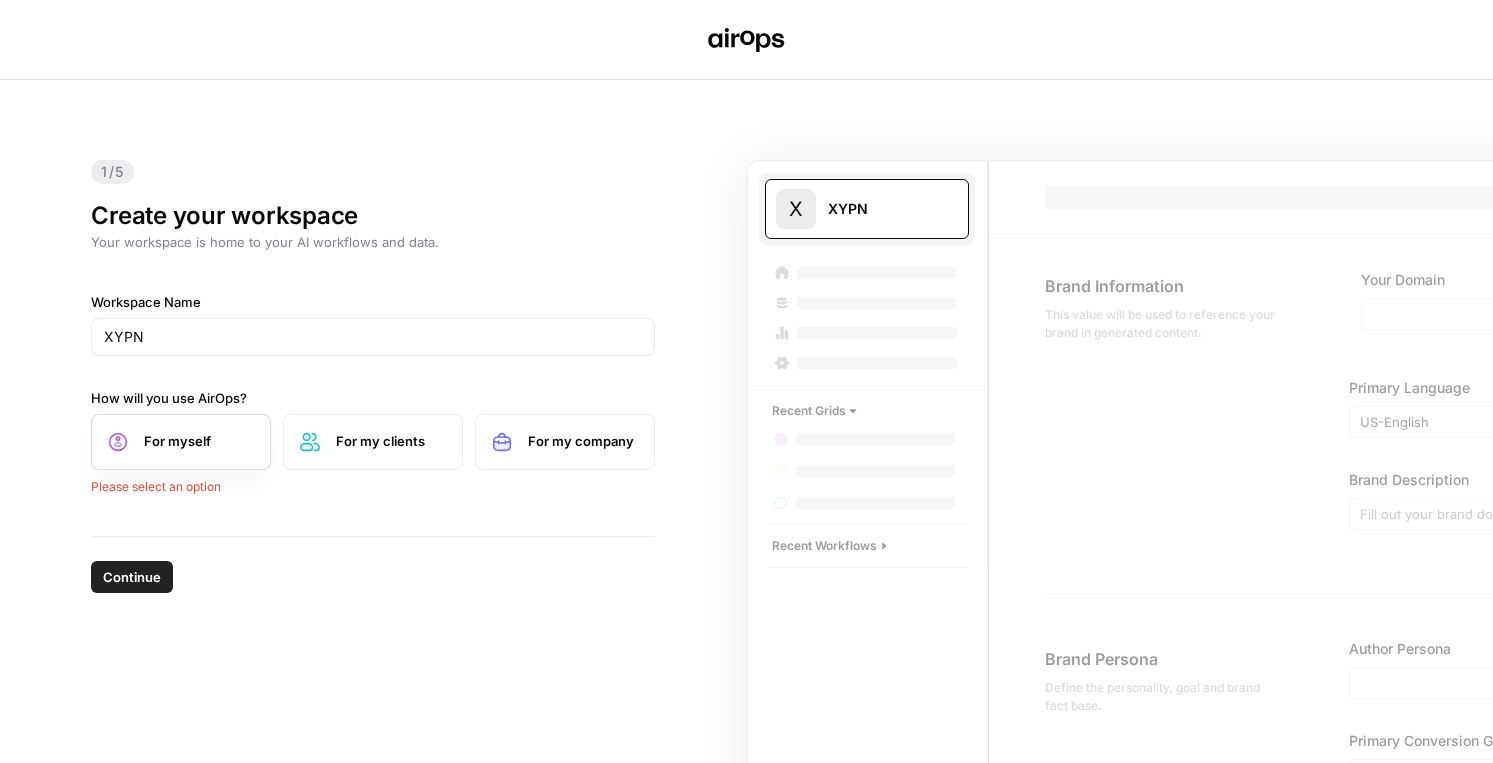 click on "For myself" at bounding box center (181, 442) 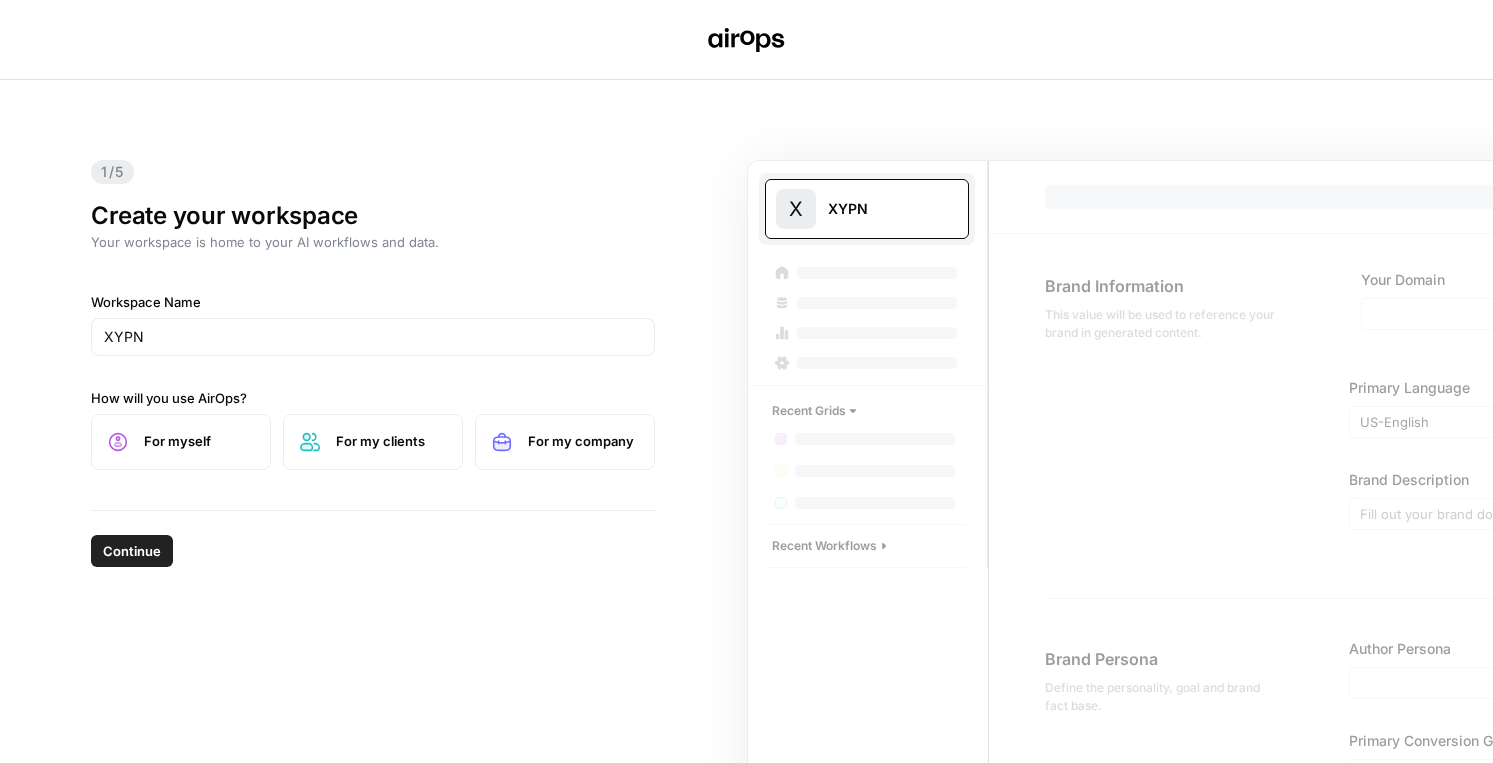 click on "Continue" at bounding box center (373, 547) 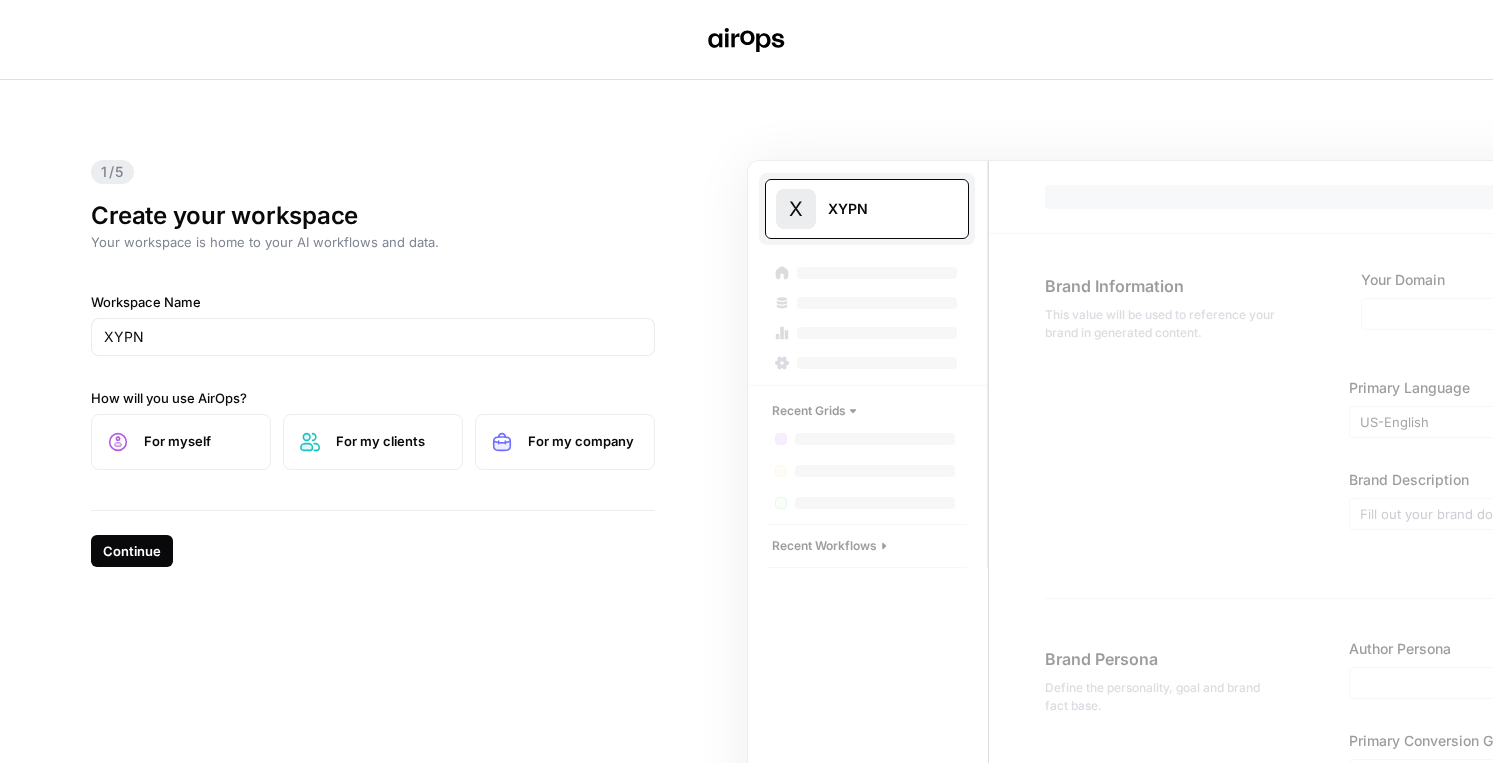 click on "Continue" at bounding box center (132, 551) 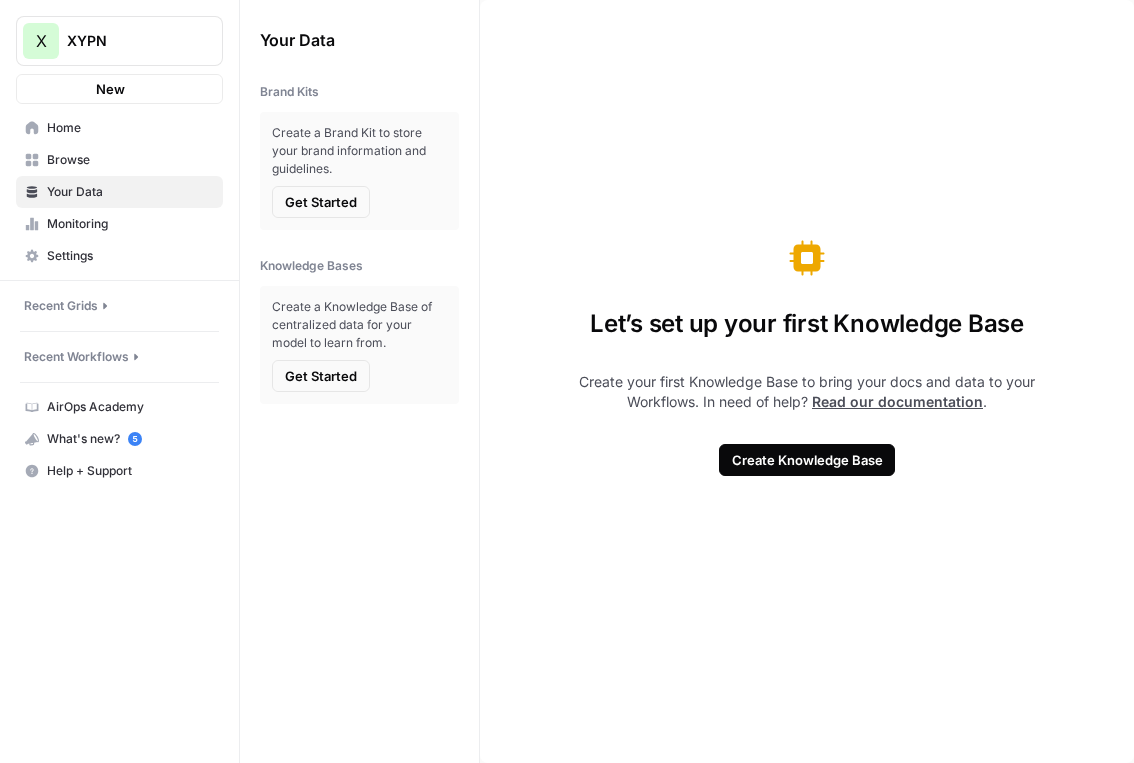 scroll, scrollTop: 0, scrollLeft: 0, axis: both 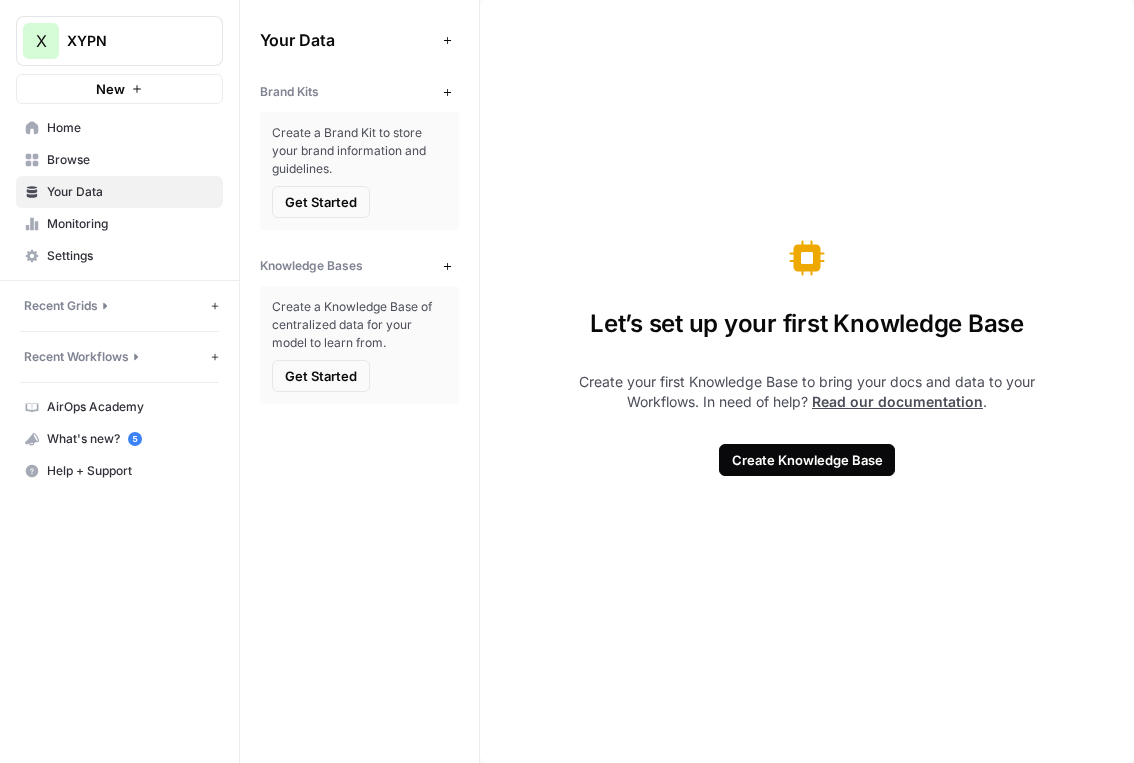 click on "Brand Kits" at bounding box center (347, 92) 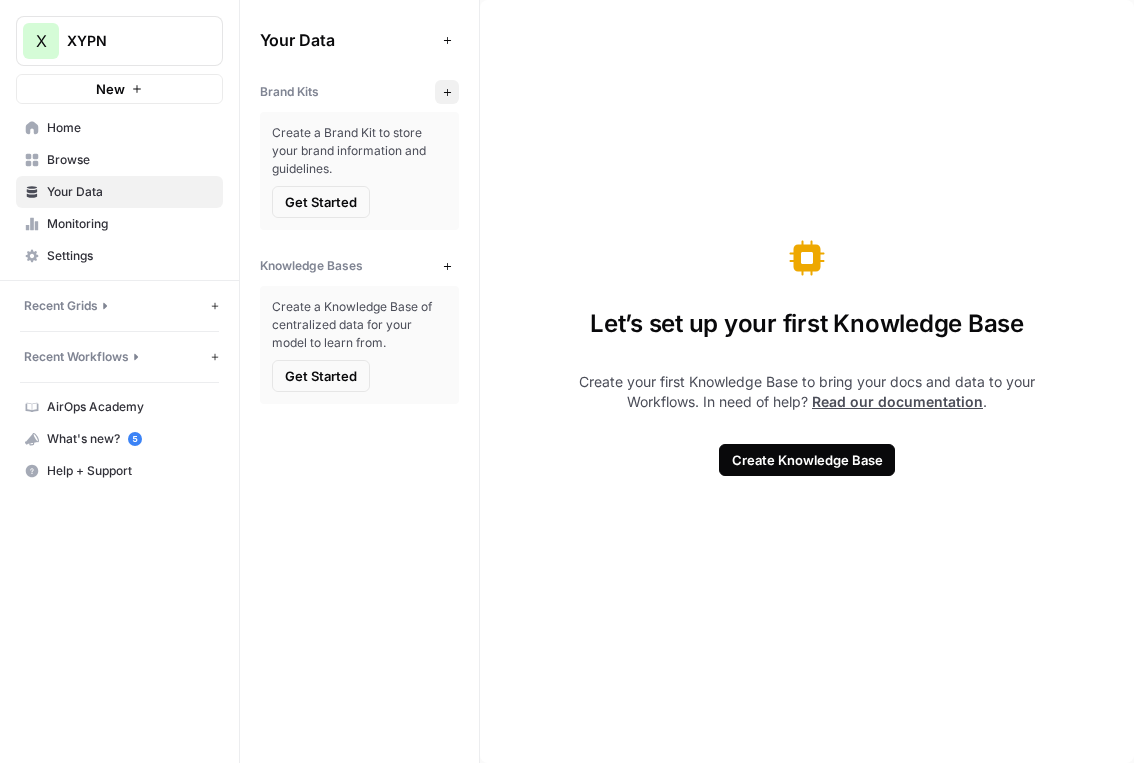 click 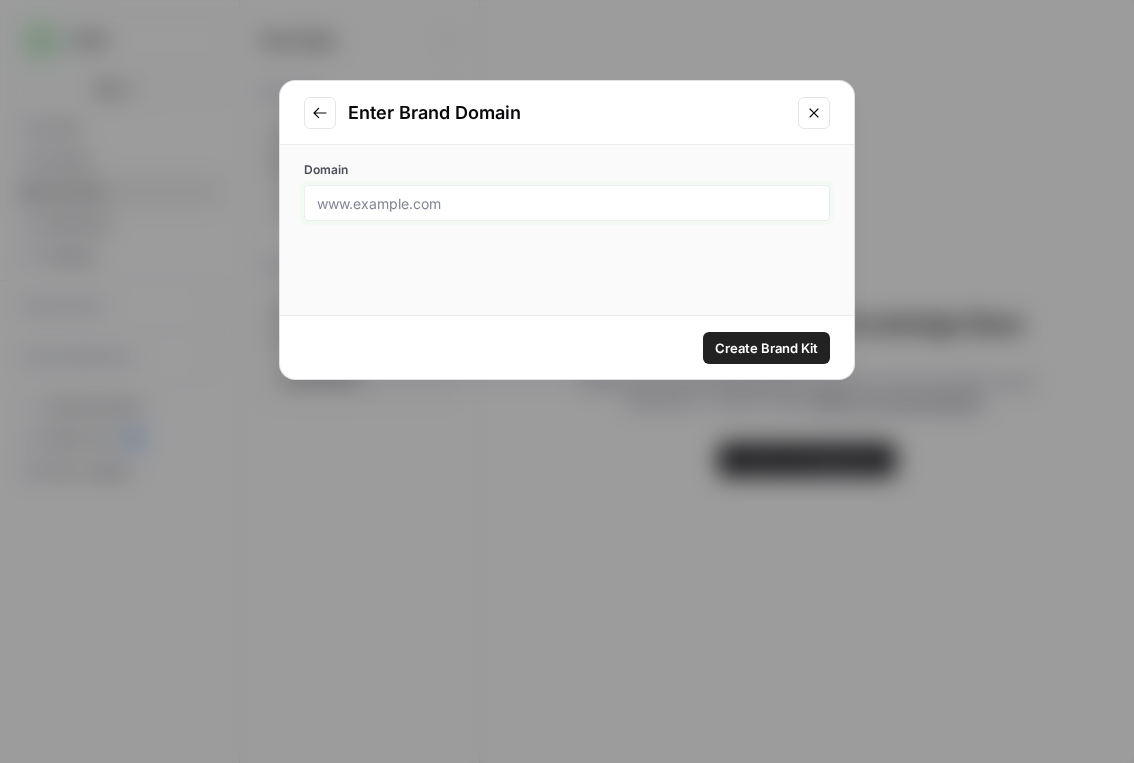 click on "Domain" at bounding box center (567, 203) 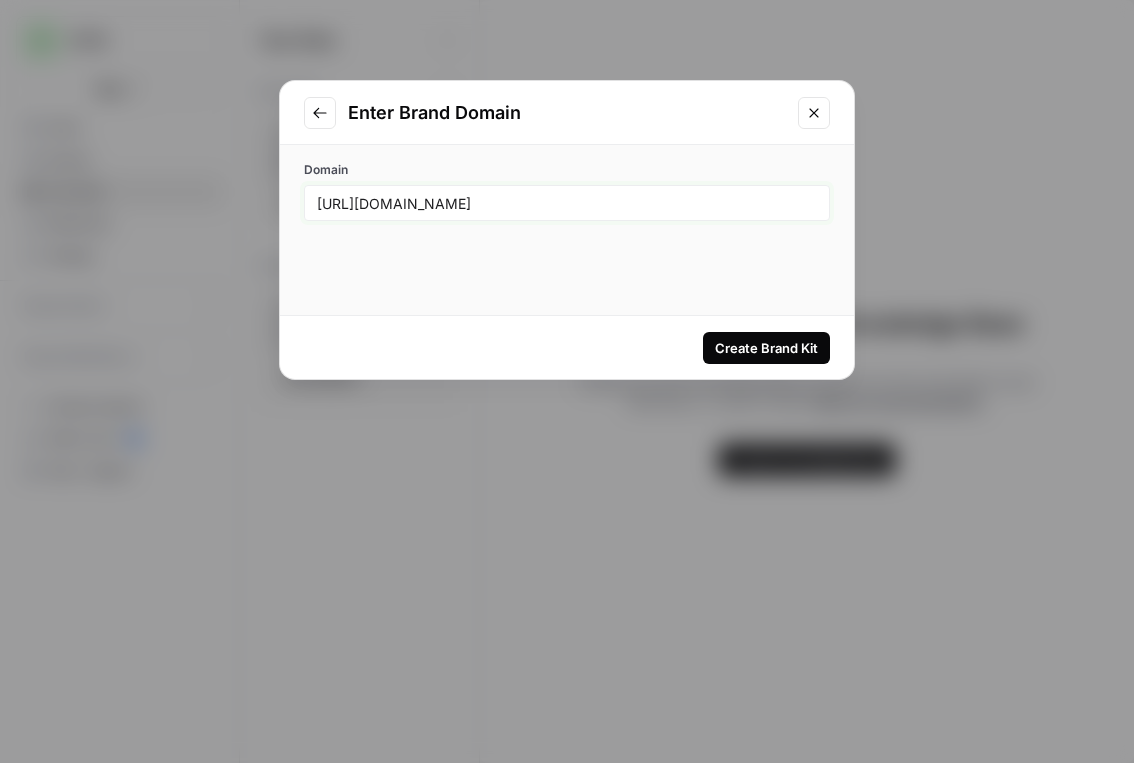 type on "https://www.xyplanningnetwork.com/" 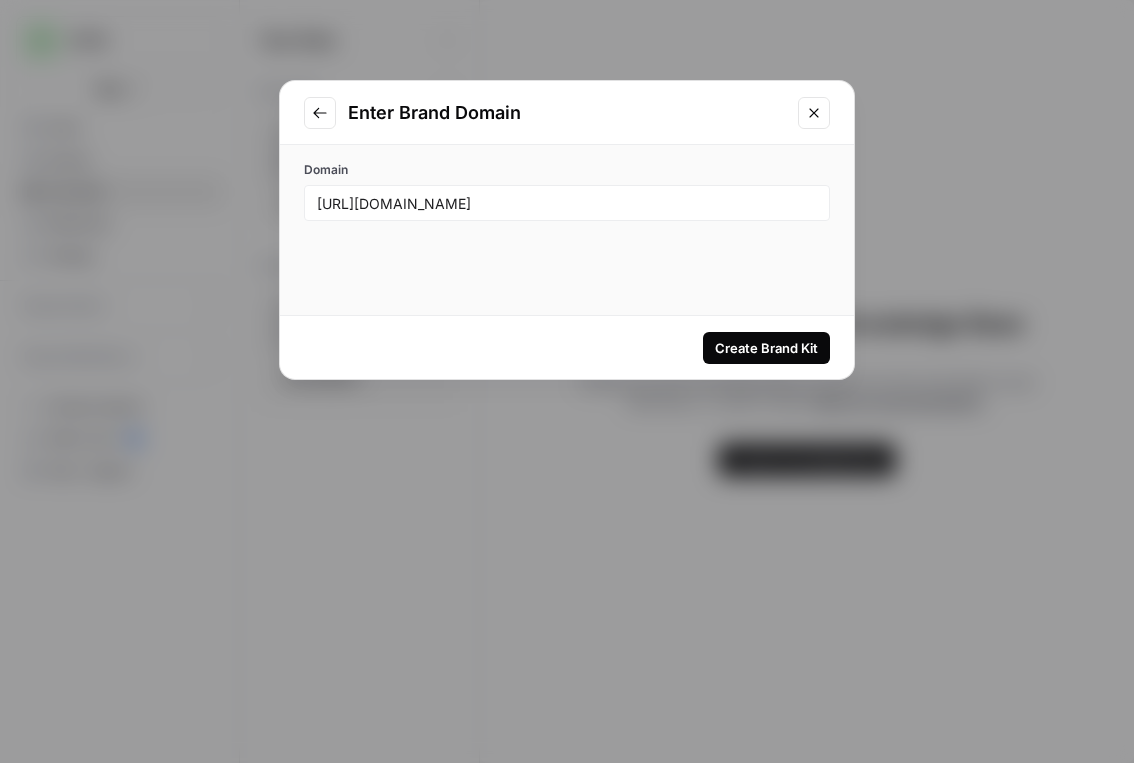 click on "Create Brand Kit" at bounding box center [766, 348] 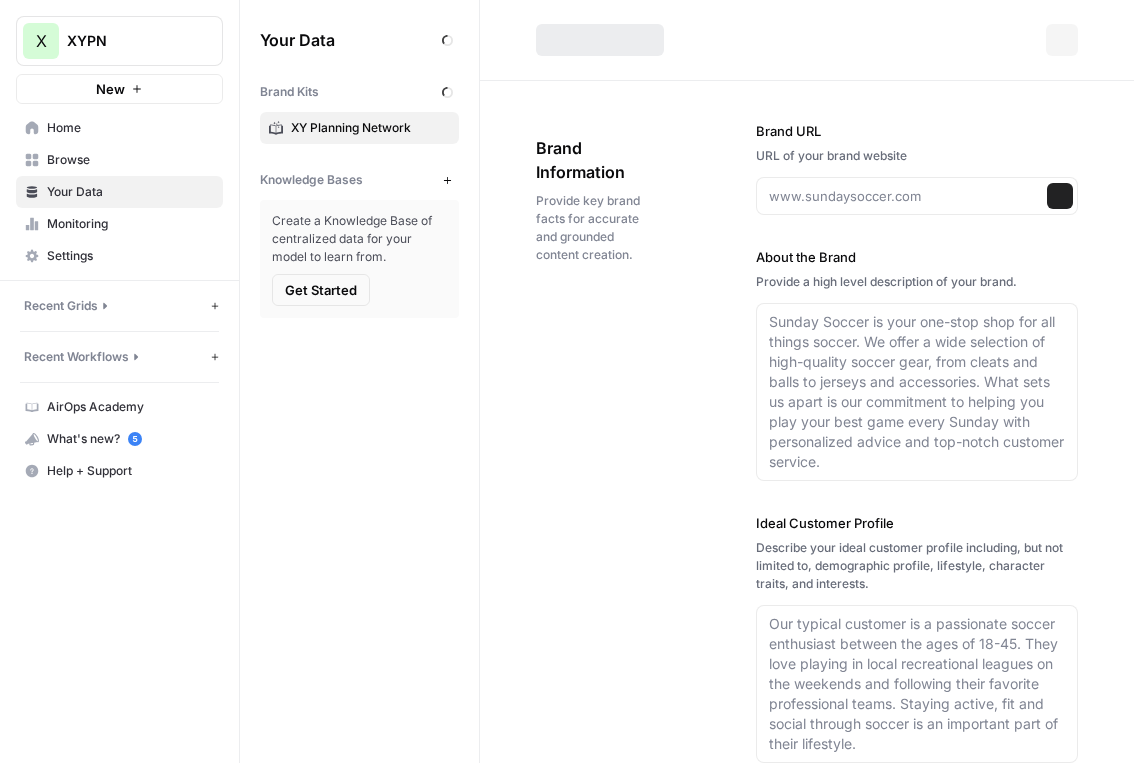type on "[URL][DOMAIN_NAME]" 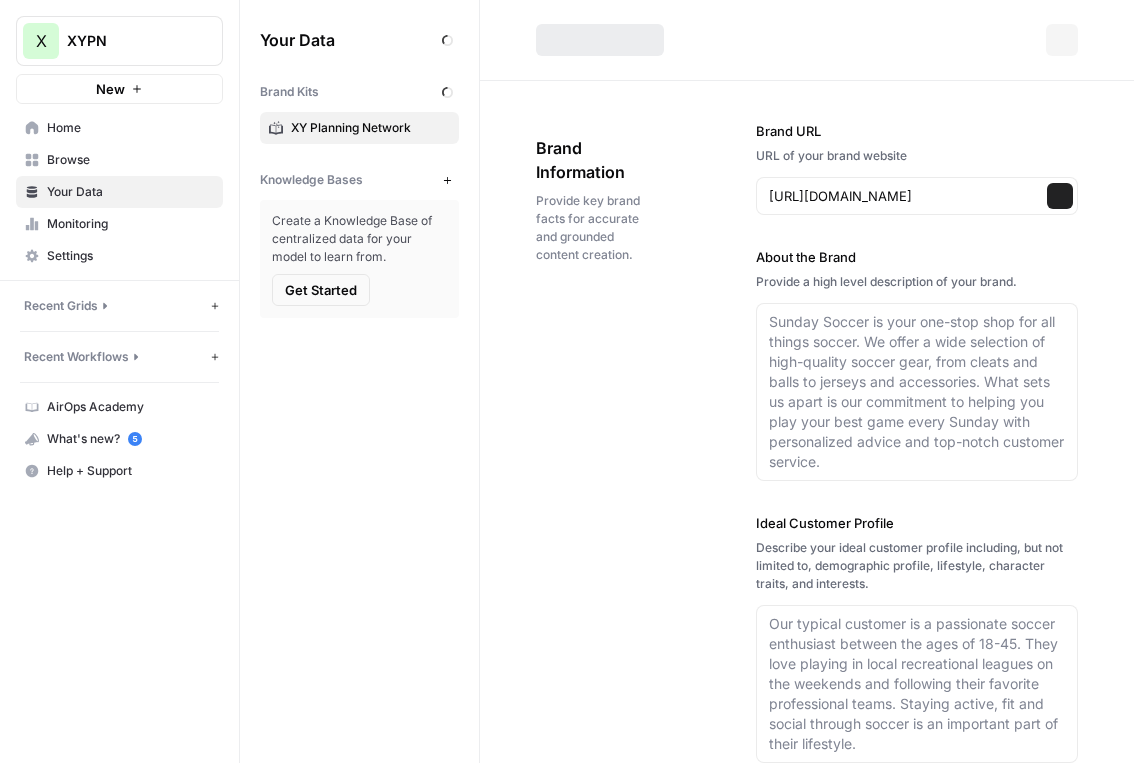 scroll, scrollTop: 0, scrollLeft: 0, axis: both 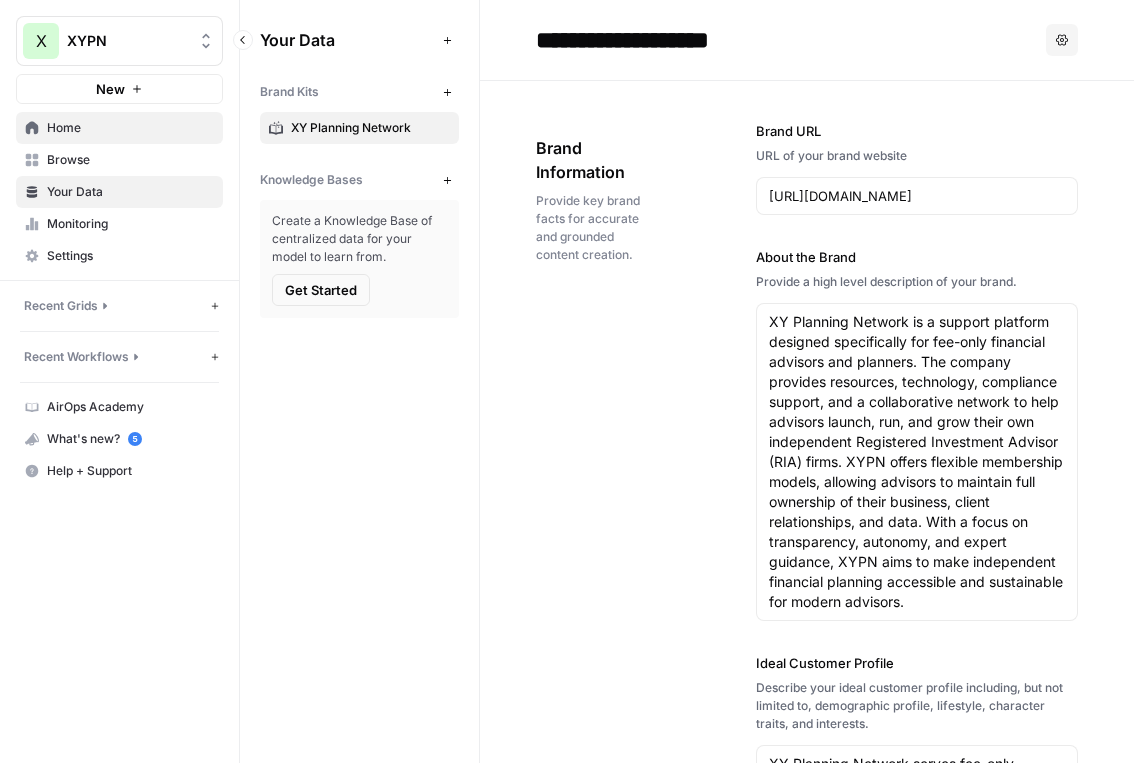 click on "Home" at bounding box center (130, 128) 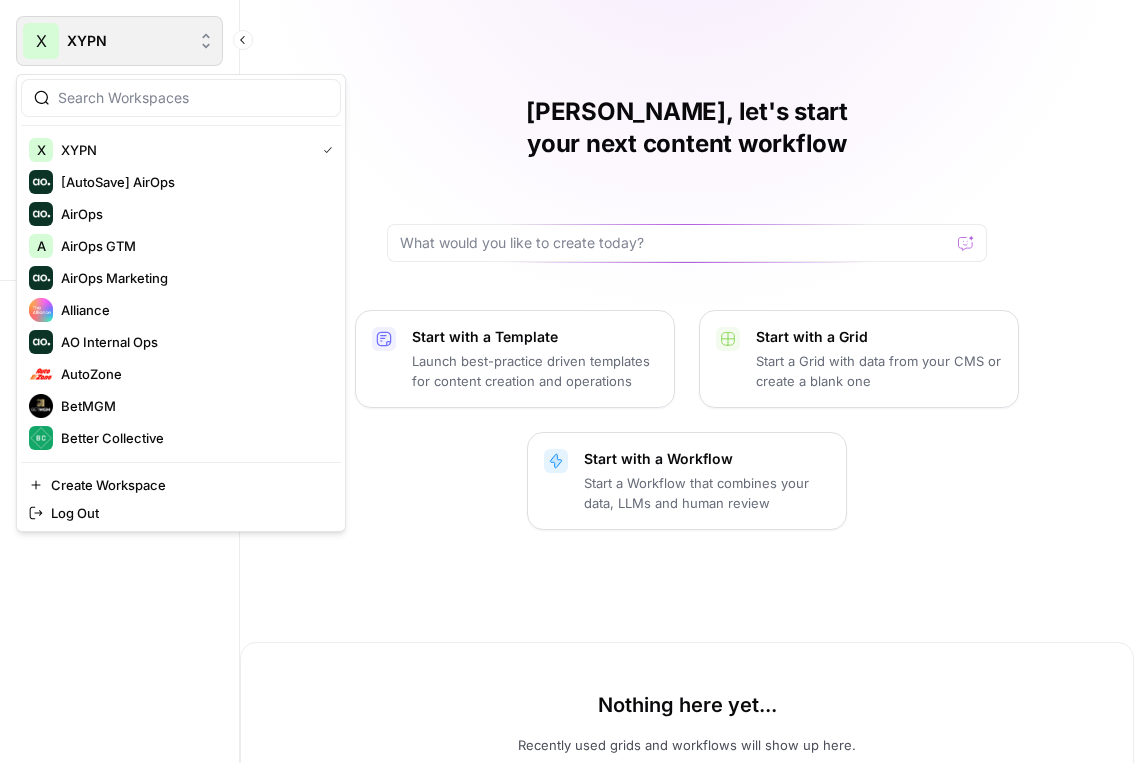 click on "X XYPN" at bounding box center (119, 41) 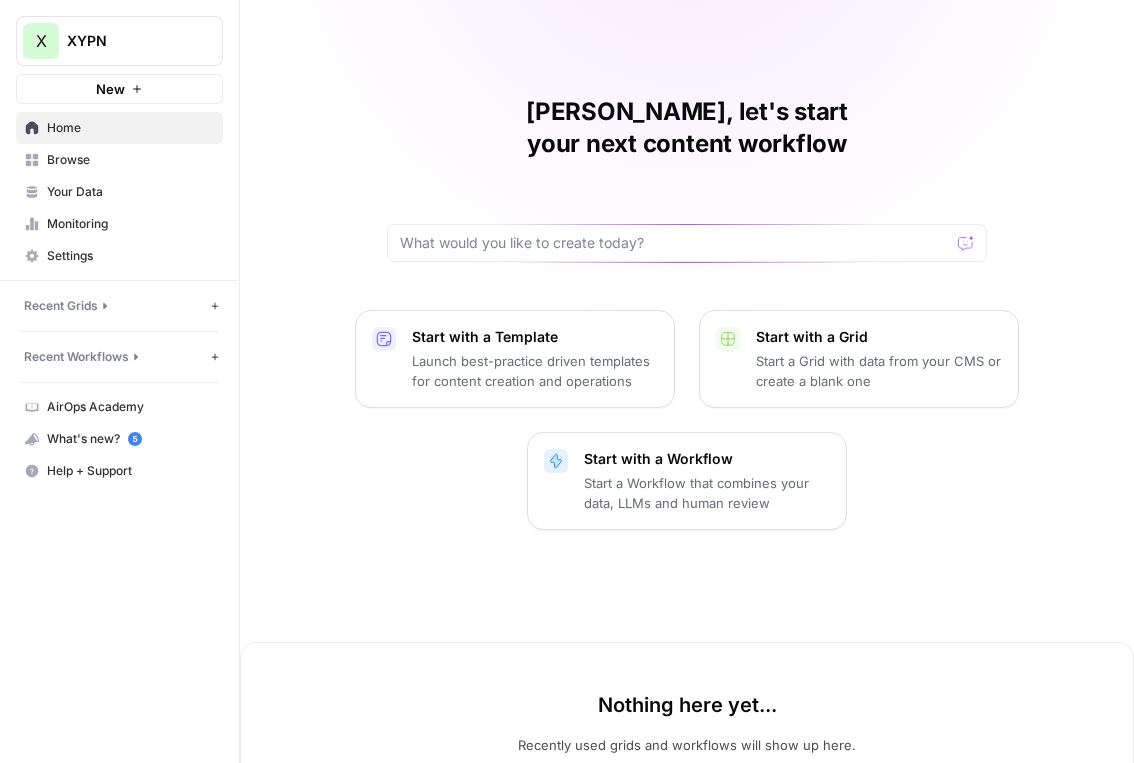 click on "Lily, let's start your next content workflow Start with a Template Launch best-practice driven templates for content creation and operations Start with a Grid Start a Grid with data from your CMS or create a blank one Start with a Workflow Start a Workflow that combines your data, LLMs and human review Nothing here yet... Recently used grids and workflows will show up here." at bounding box center [687, 418] 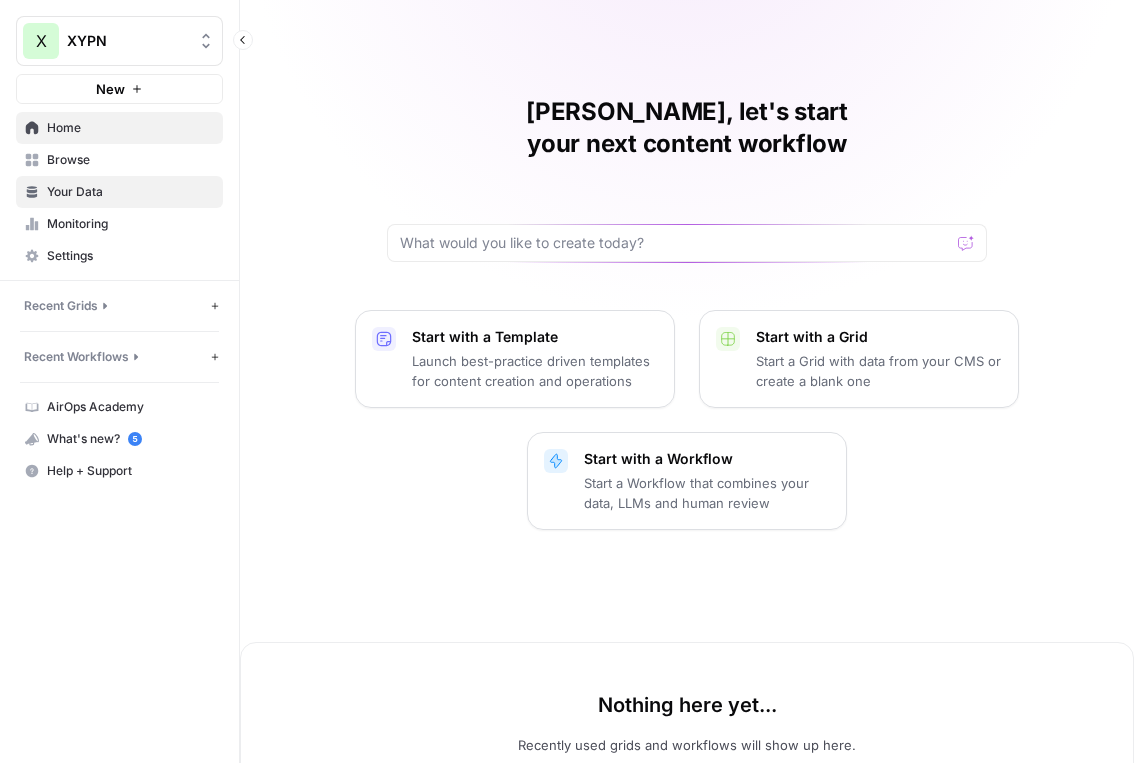 click on "Your Data" at bounding box center (130, 192) 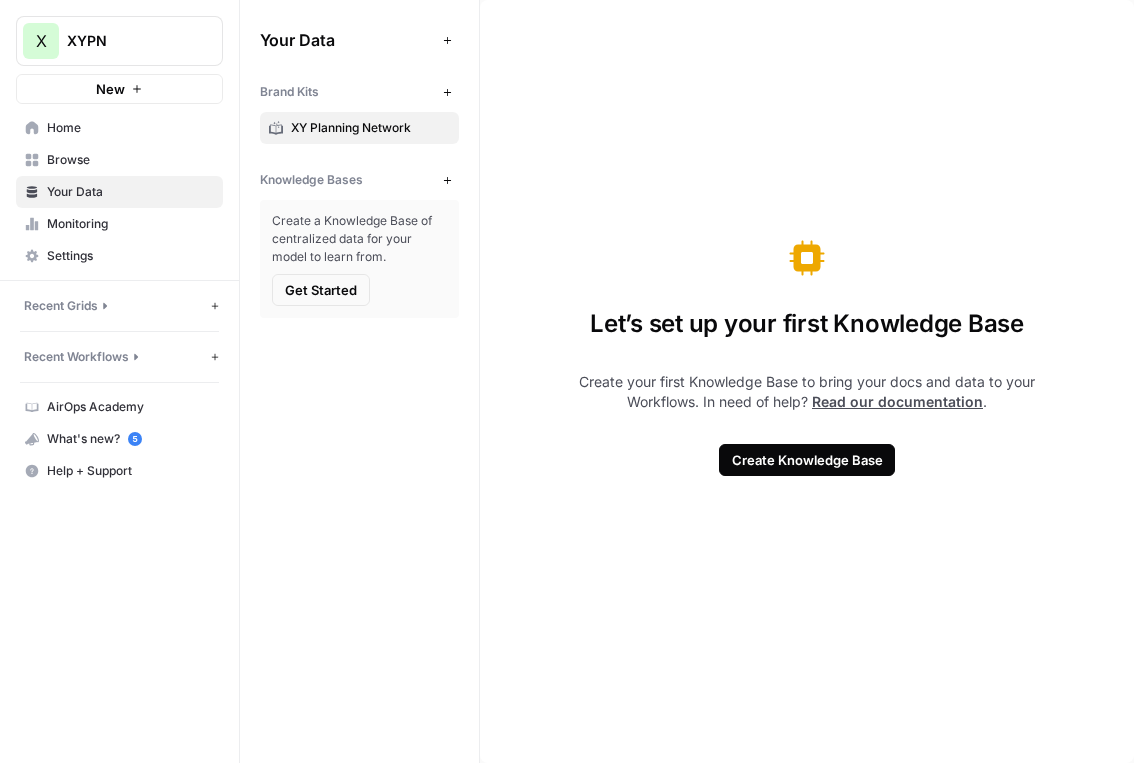 click on "XY Planning Network" at bounding box center (370, 128) 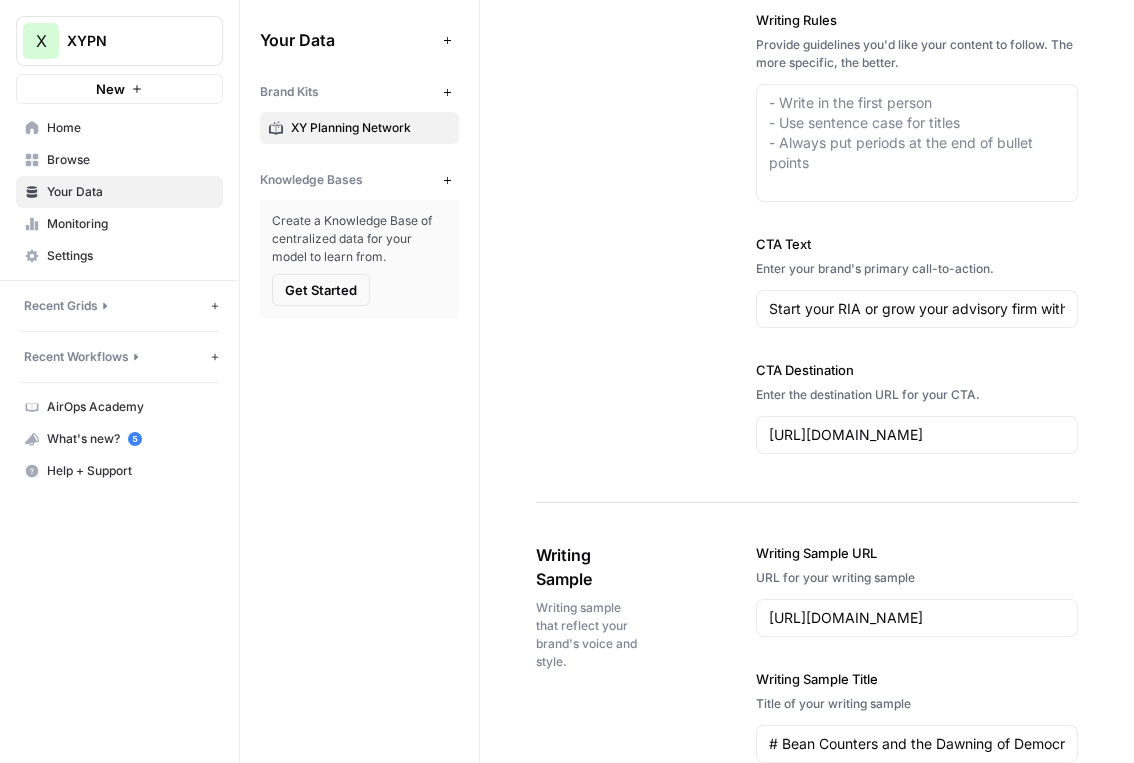scroll, scrollTop: 2737, scrollLeft: 0, axis: vertical 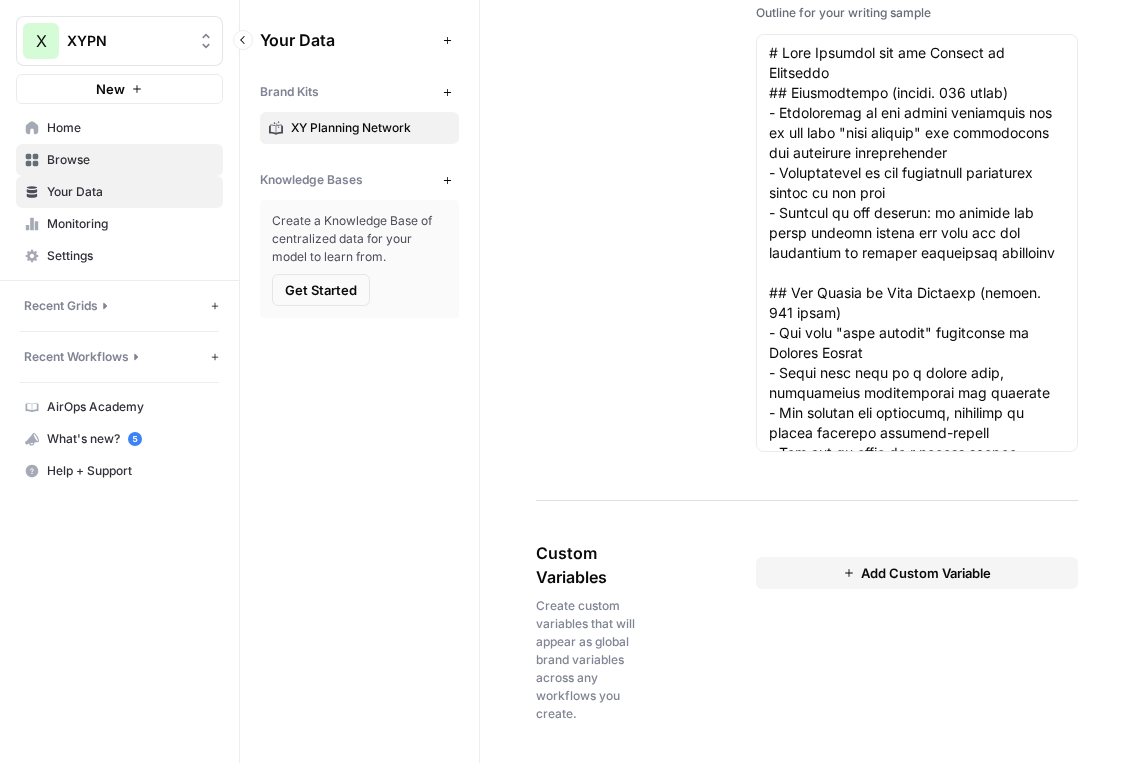 click on "Browse" at bounding box center (130, 160) 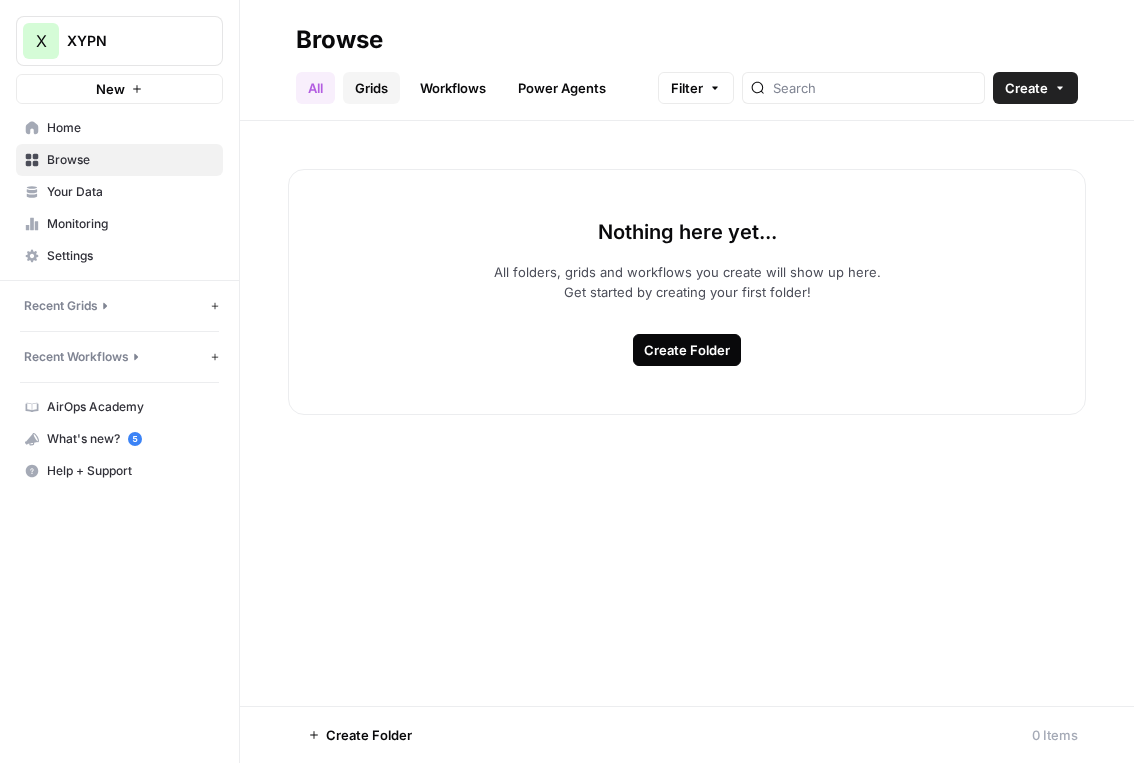 click on "Grids" at bounding box center [371, 88] 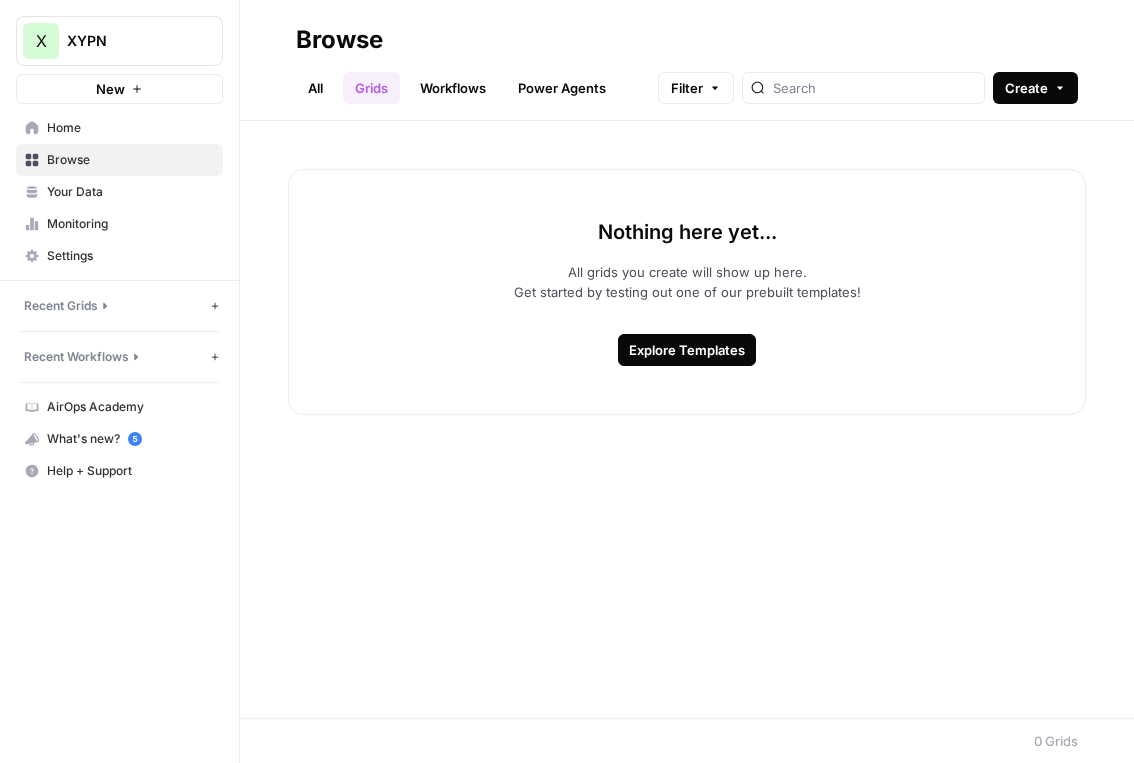 click on "Create" at bounding box center (1026, 88) 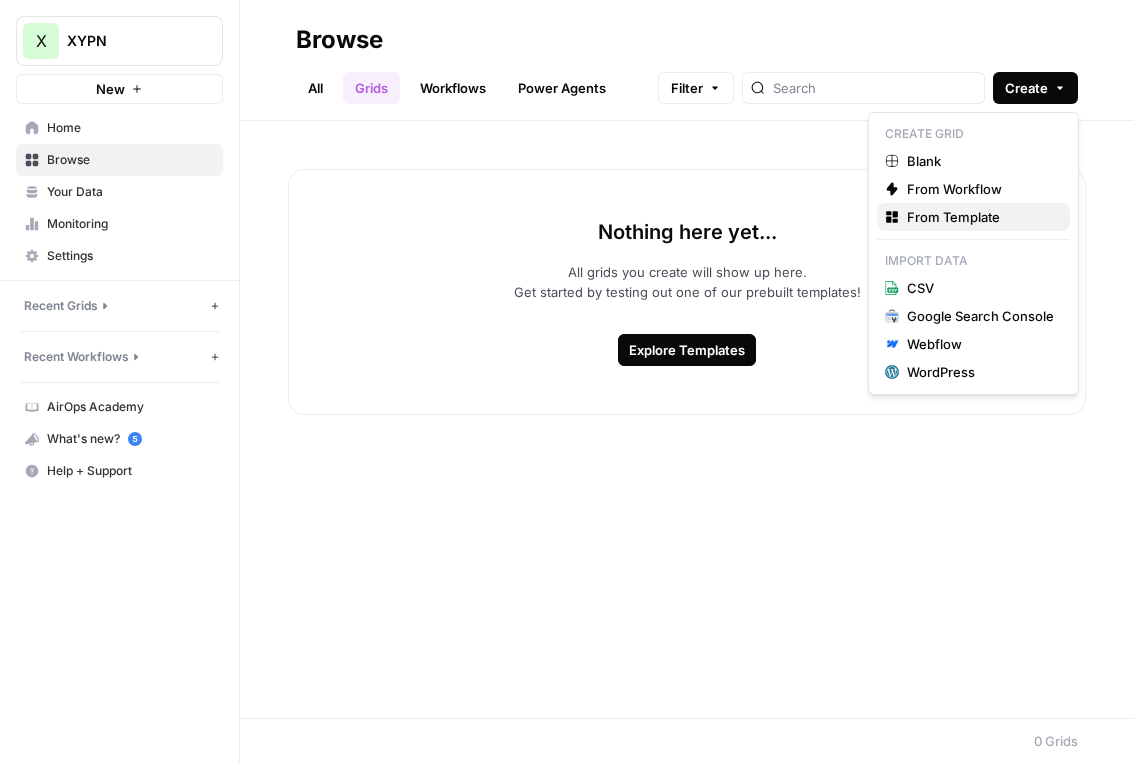 click on "From Template" at bounding box center [953, 217] 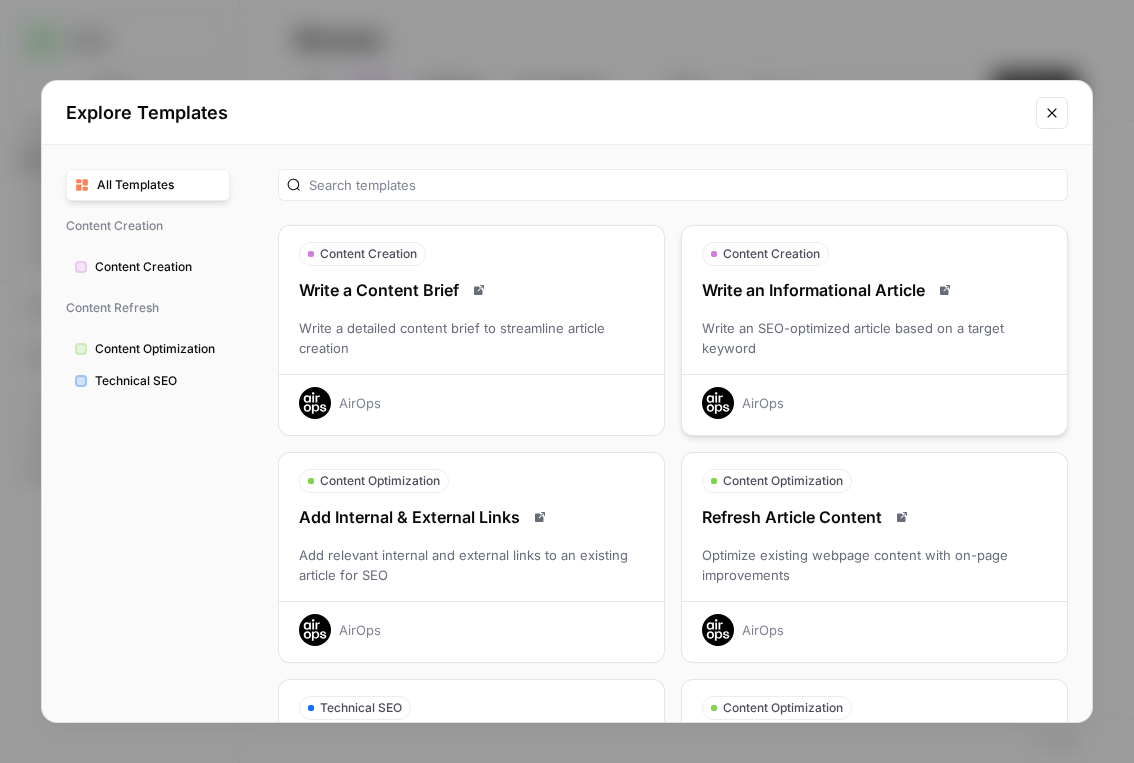 click on "Write an Informational Article Write an SEO-optimized article based on a target keyword AirOps" at bounding box center [874, 348] 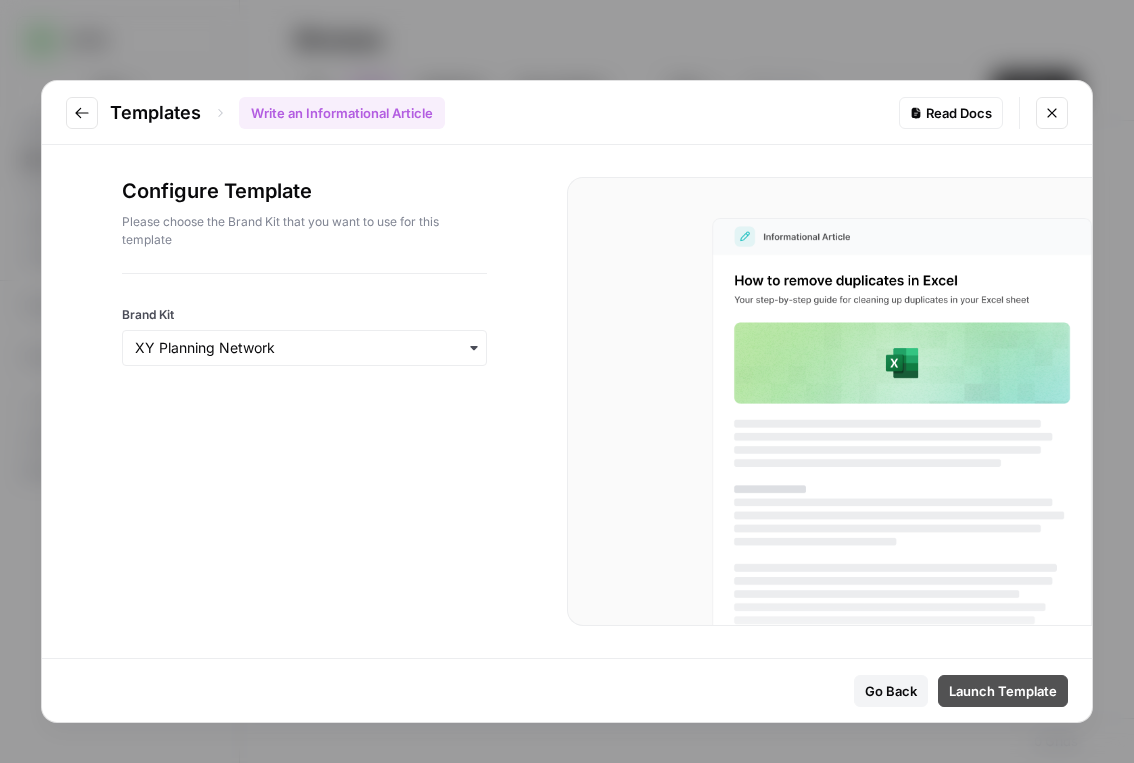 click on "Launch Template" at bounding box center (1003, 691) 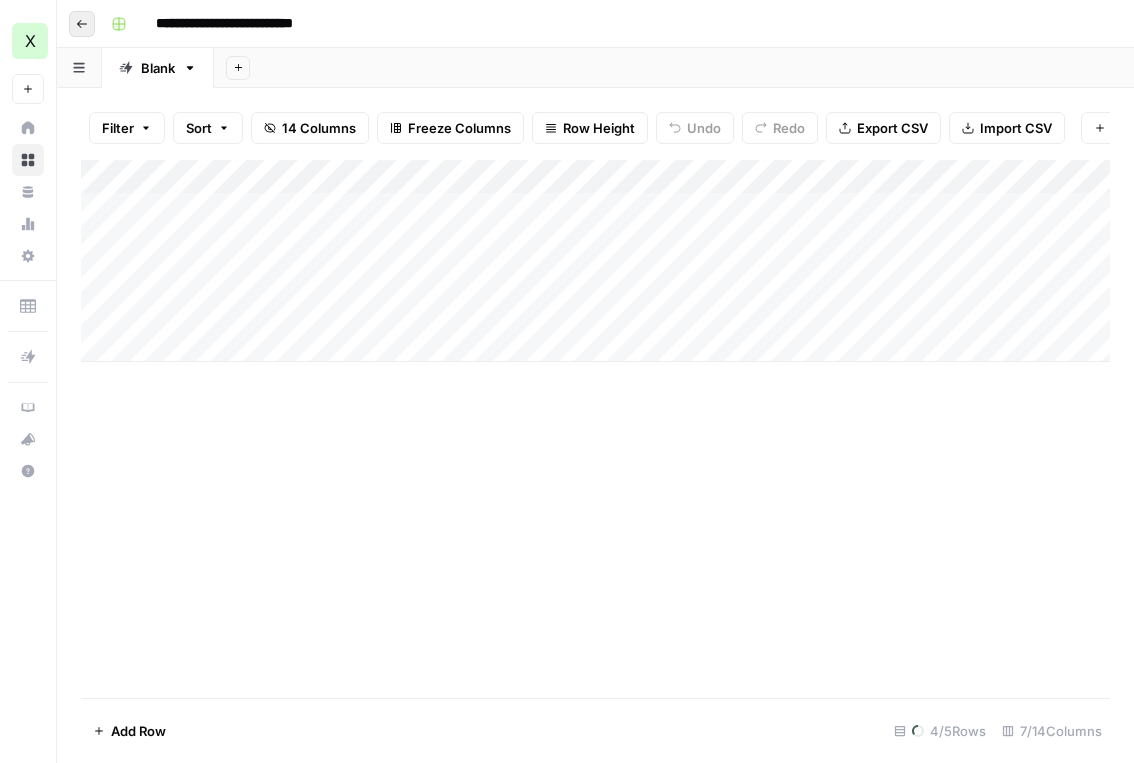click 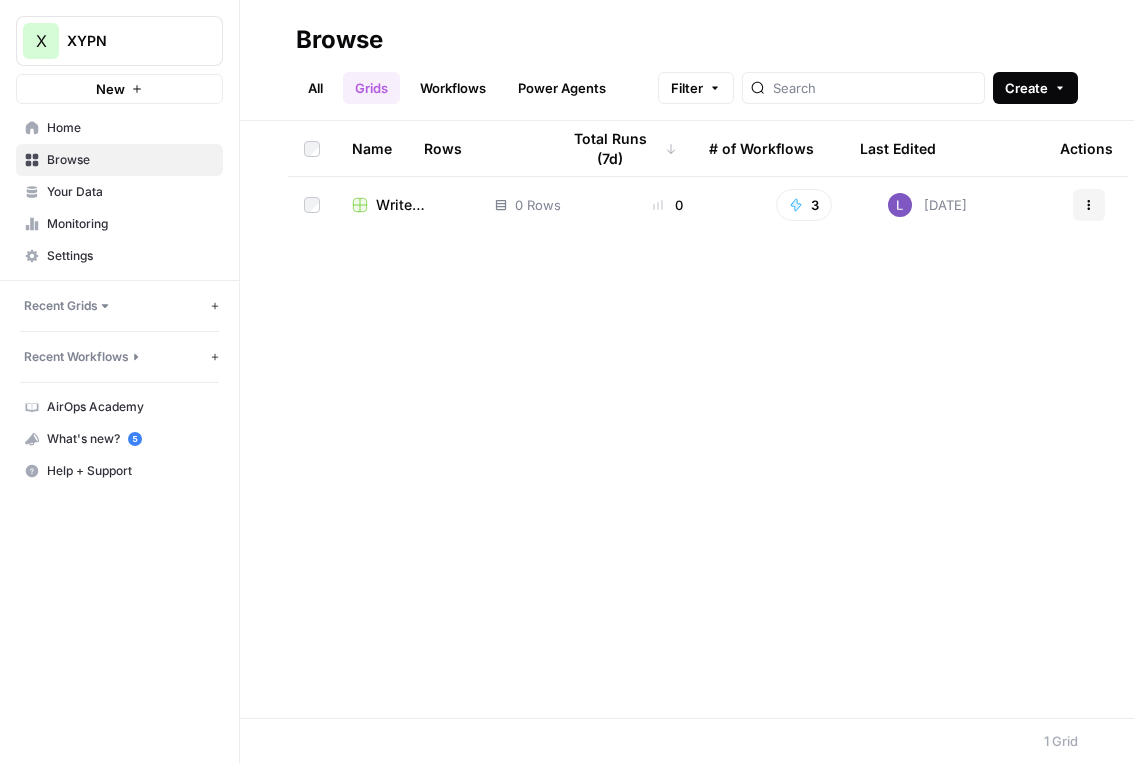 click on "Create" at bounding box center [1026, 88] 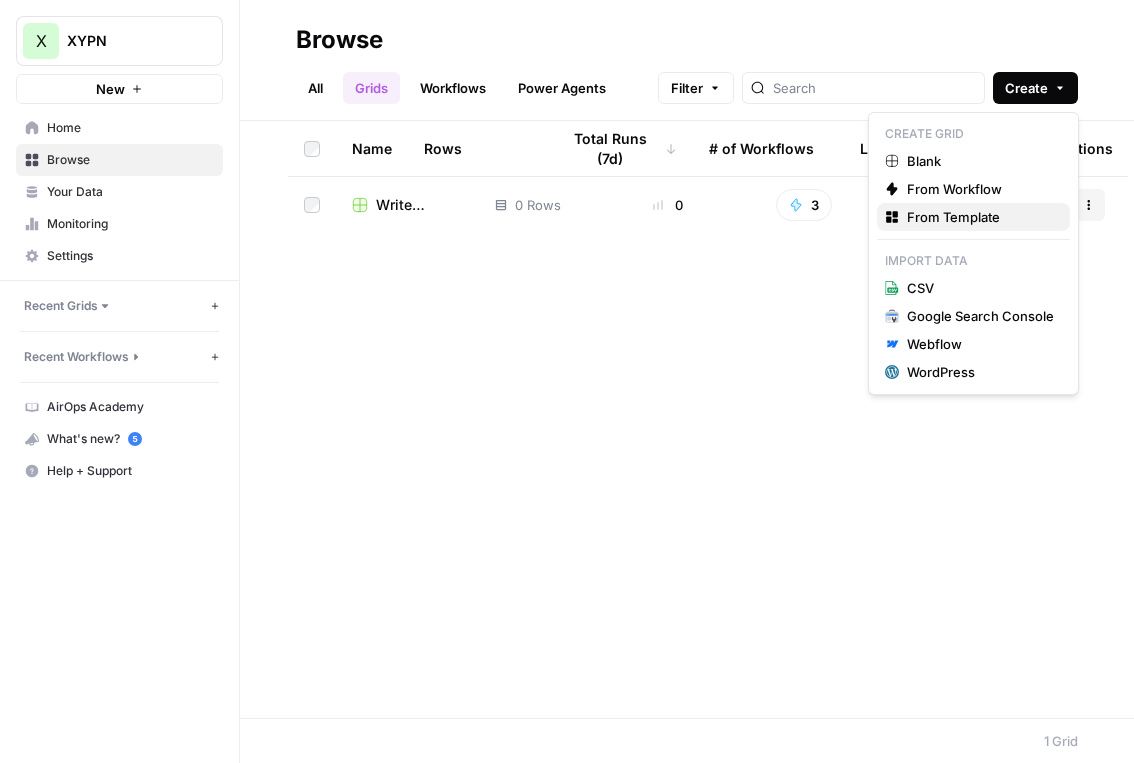 click on "From Template" at bounding box center [953, 217] 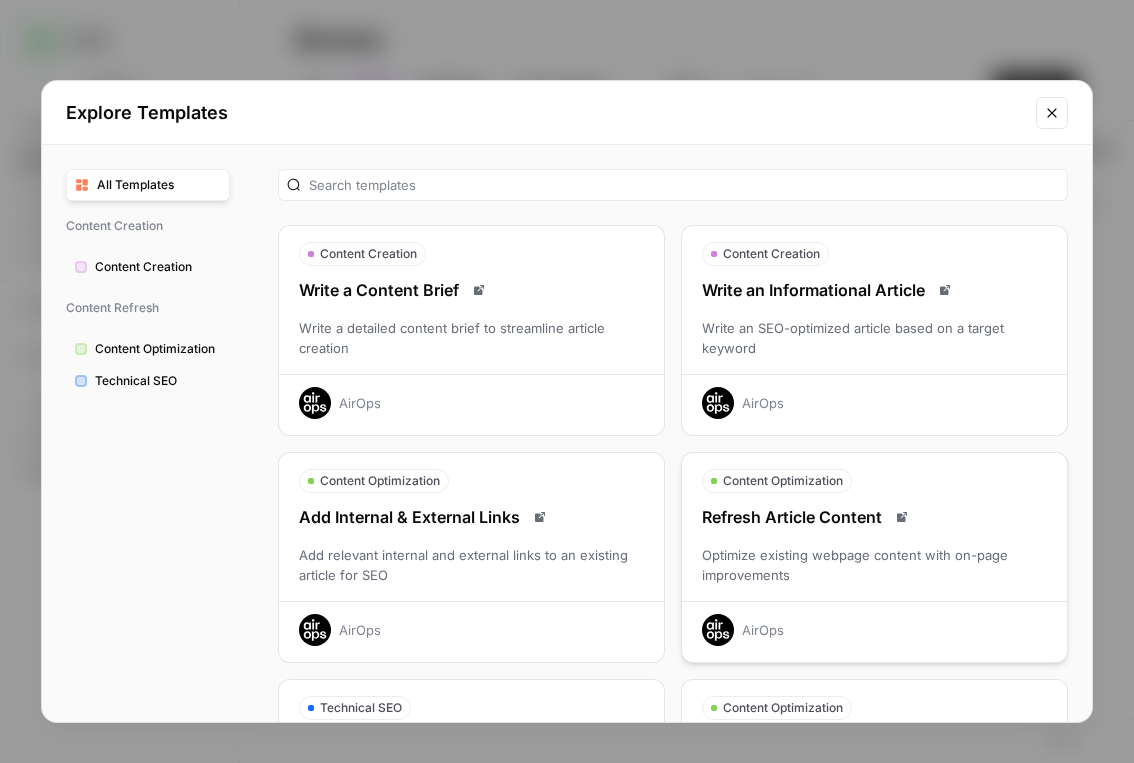 click on "Refresh Article Content" at bounding box center (874, 517) 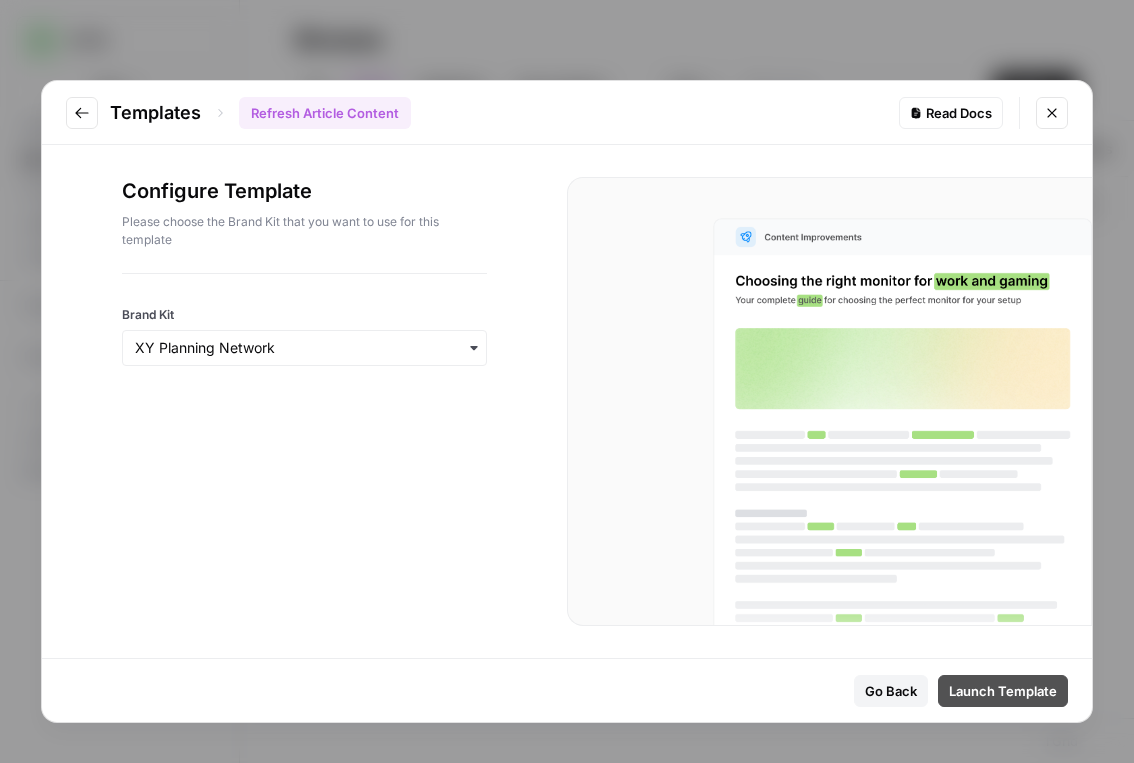 click on "Launch Template" at bounding box center (1003, 691) 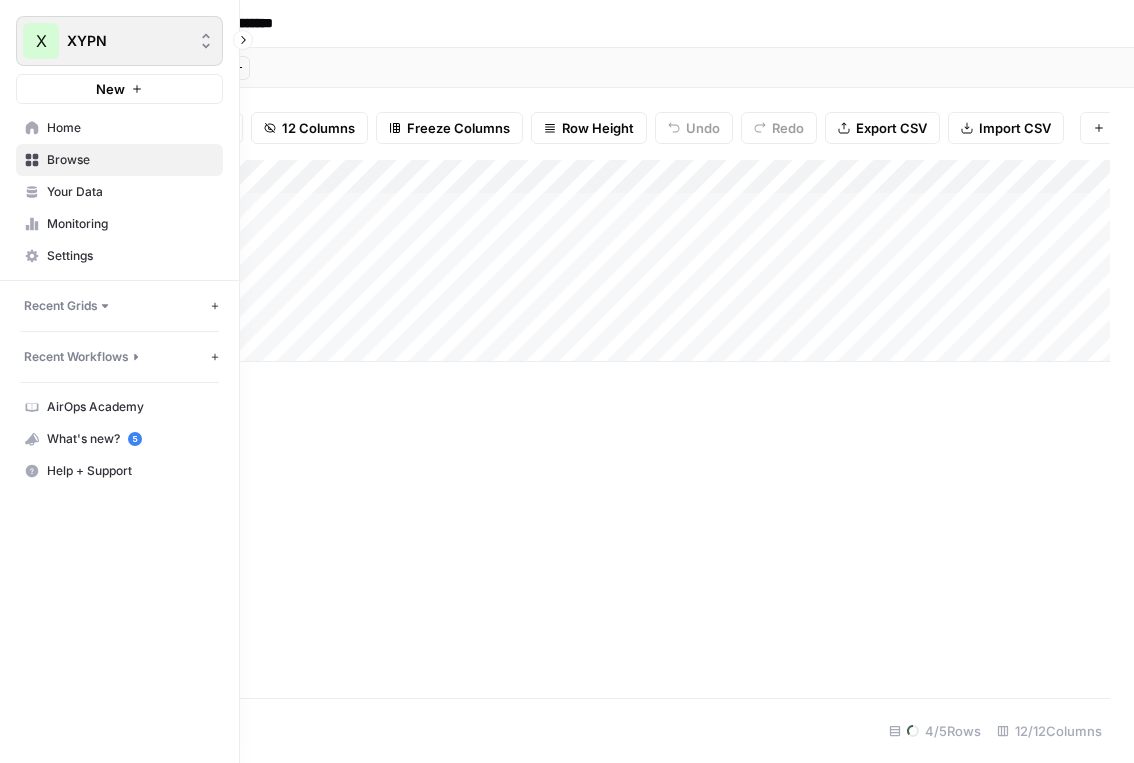 click on "XYPN" at bounding box center (127, 41) 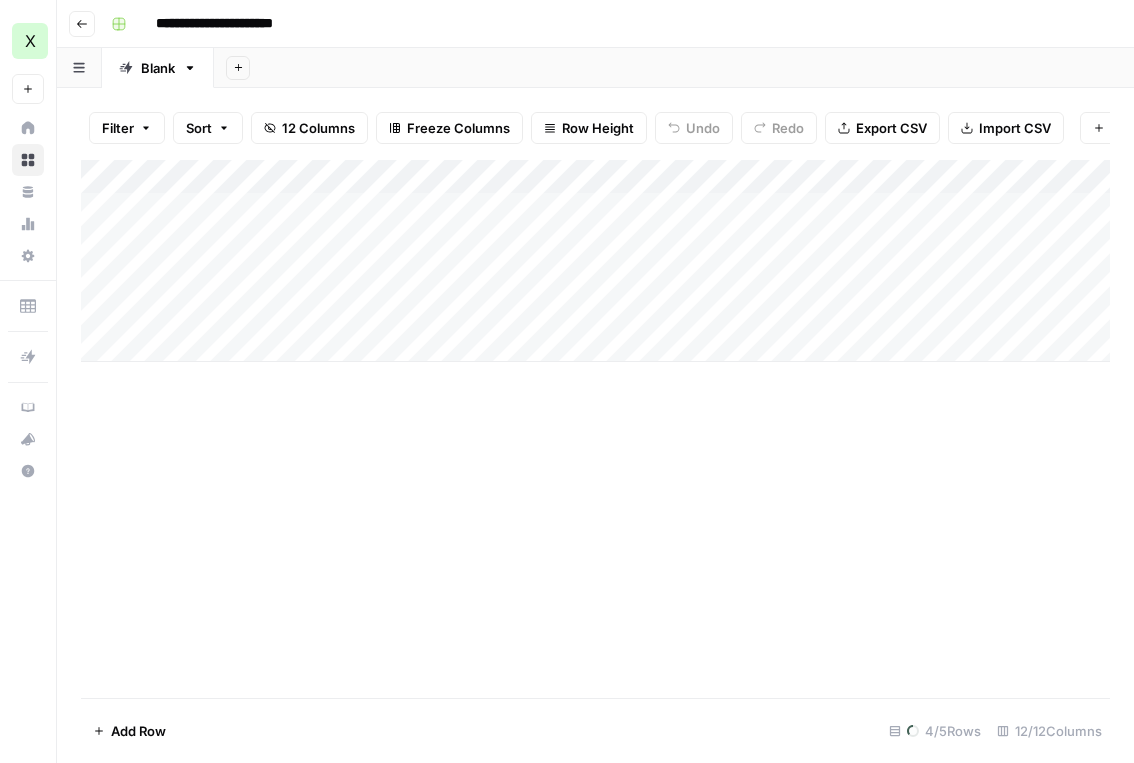 drag, startPoint x: 418, startPoint y: 58, endPoint x: 163, endPoint y: 66, distance: 255.12546 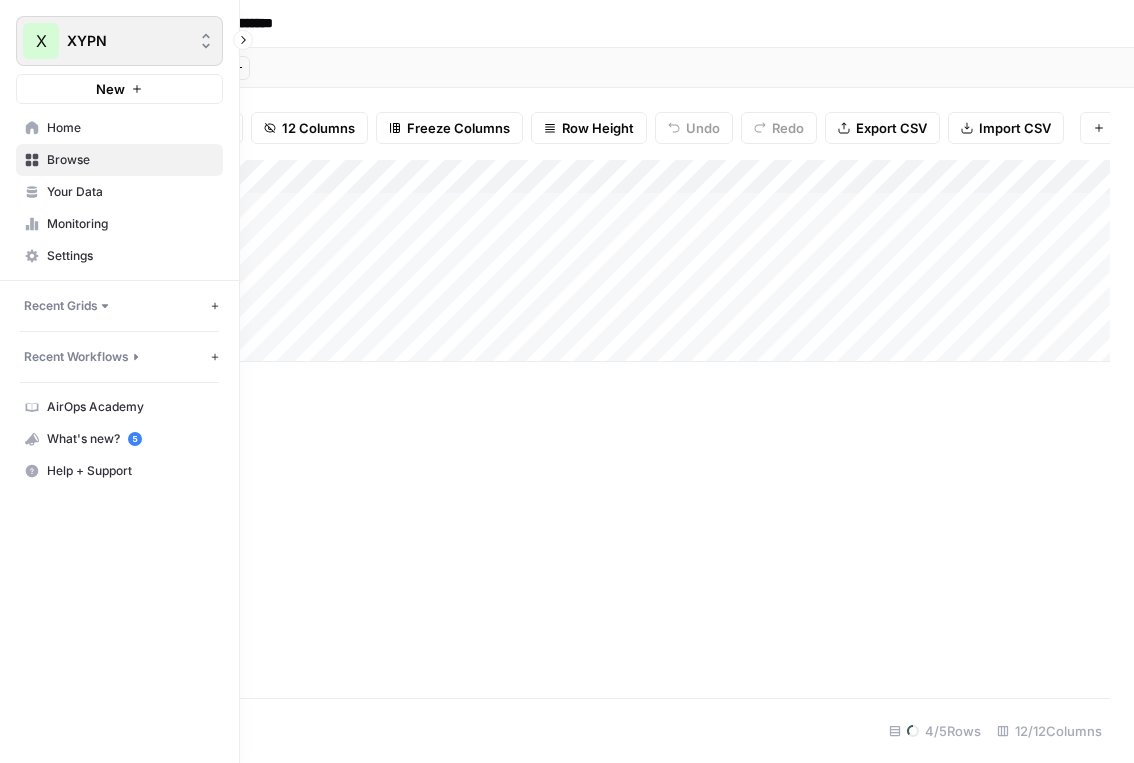 click on "X" at bounding box center (41, 41) 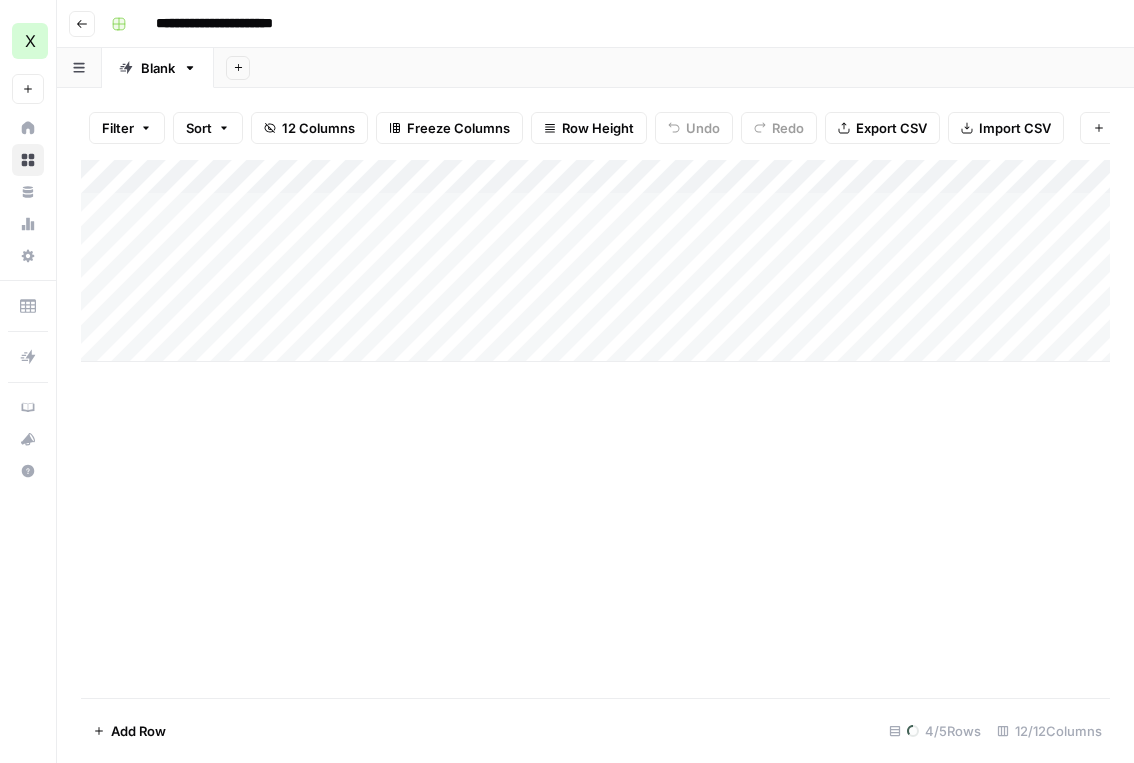 click on "Add Column" at bounding box center [595, 429] 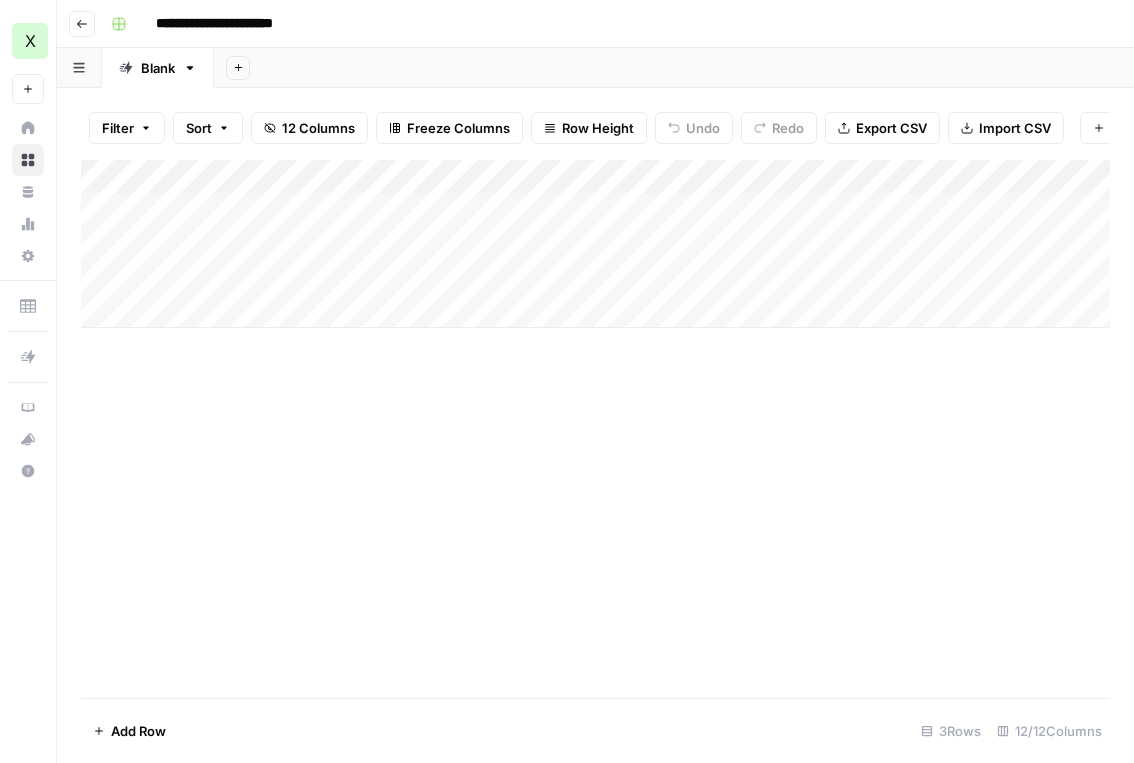 scroll, scrollTop: 0, scrollLeft: 0, axis: both 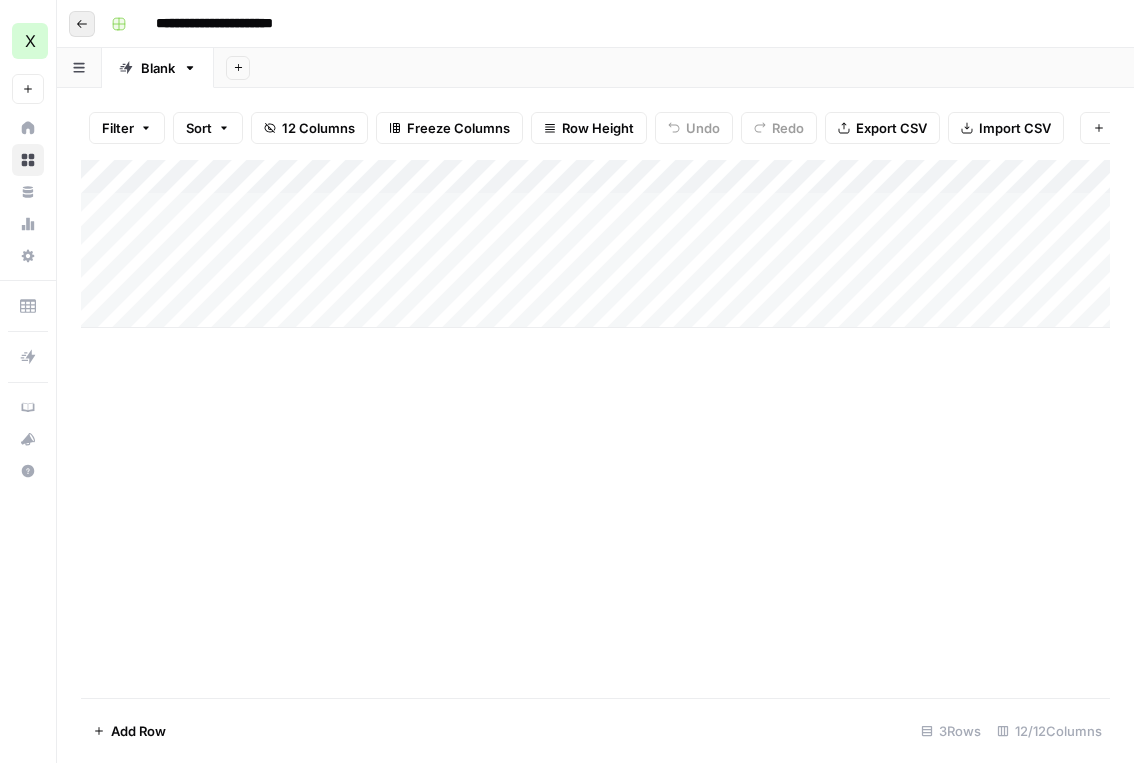 click 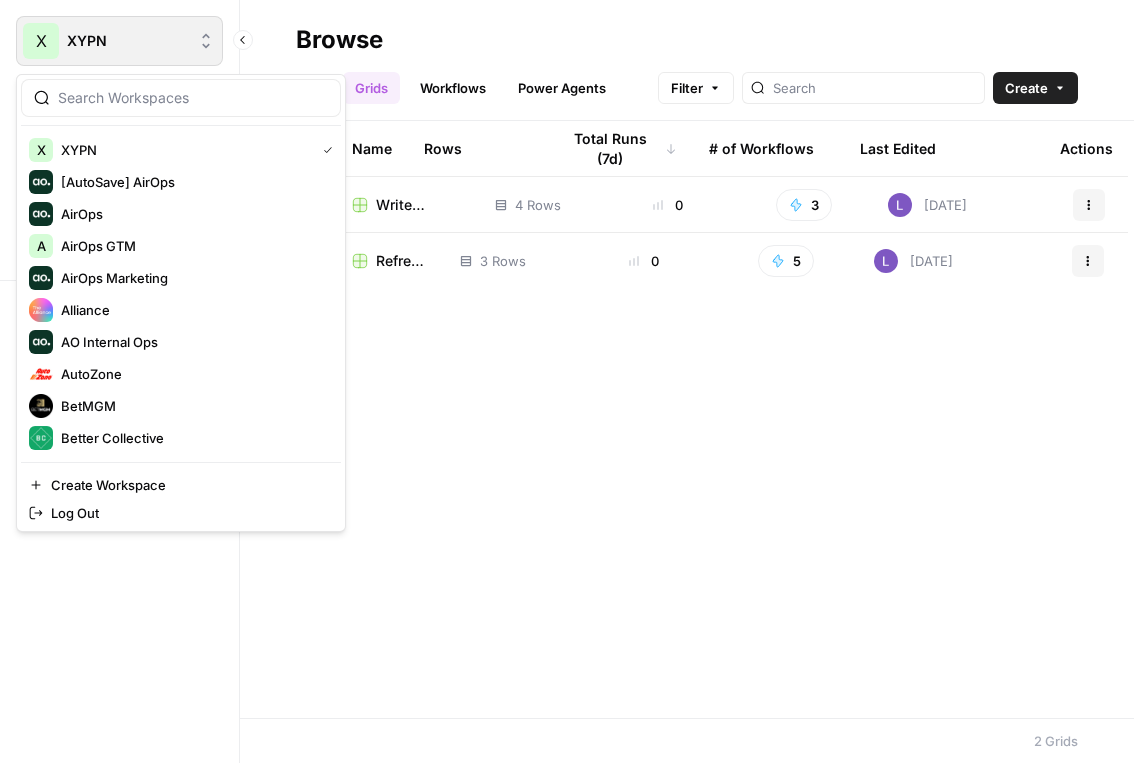 click on "XYPN" at bounding box center [127, 41] 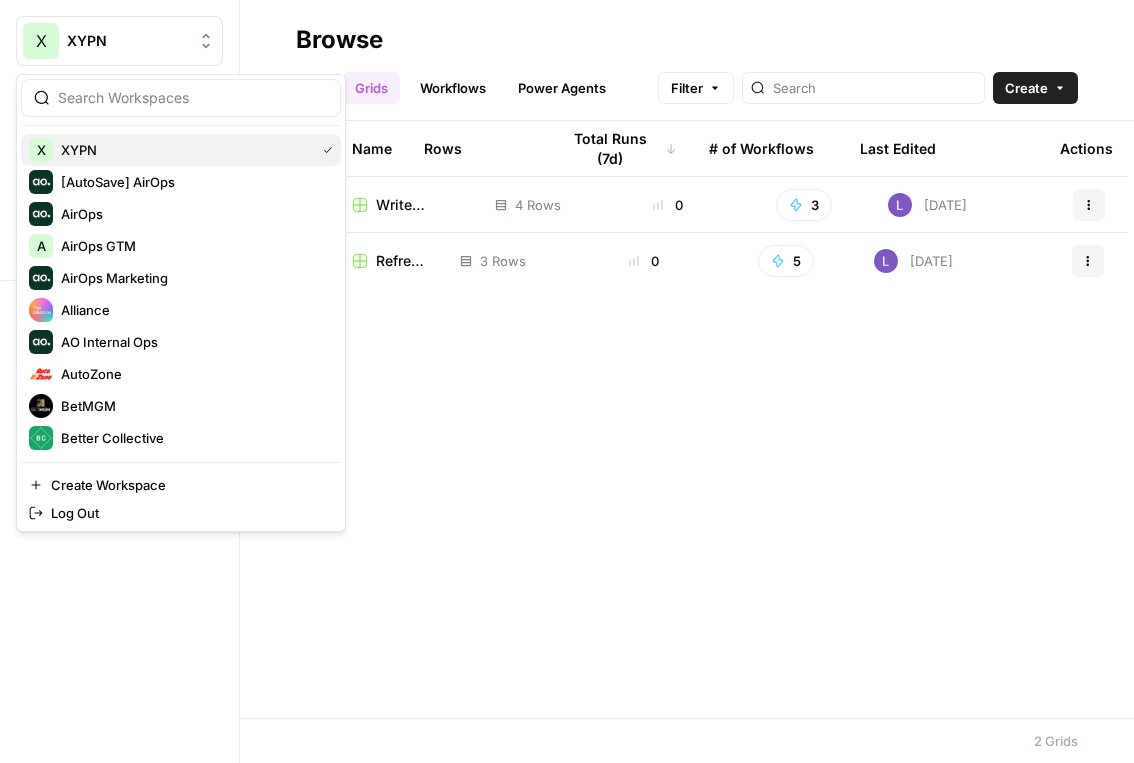 click on "X XYPN" at bounding box center [181, 150] 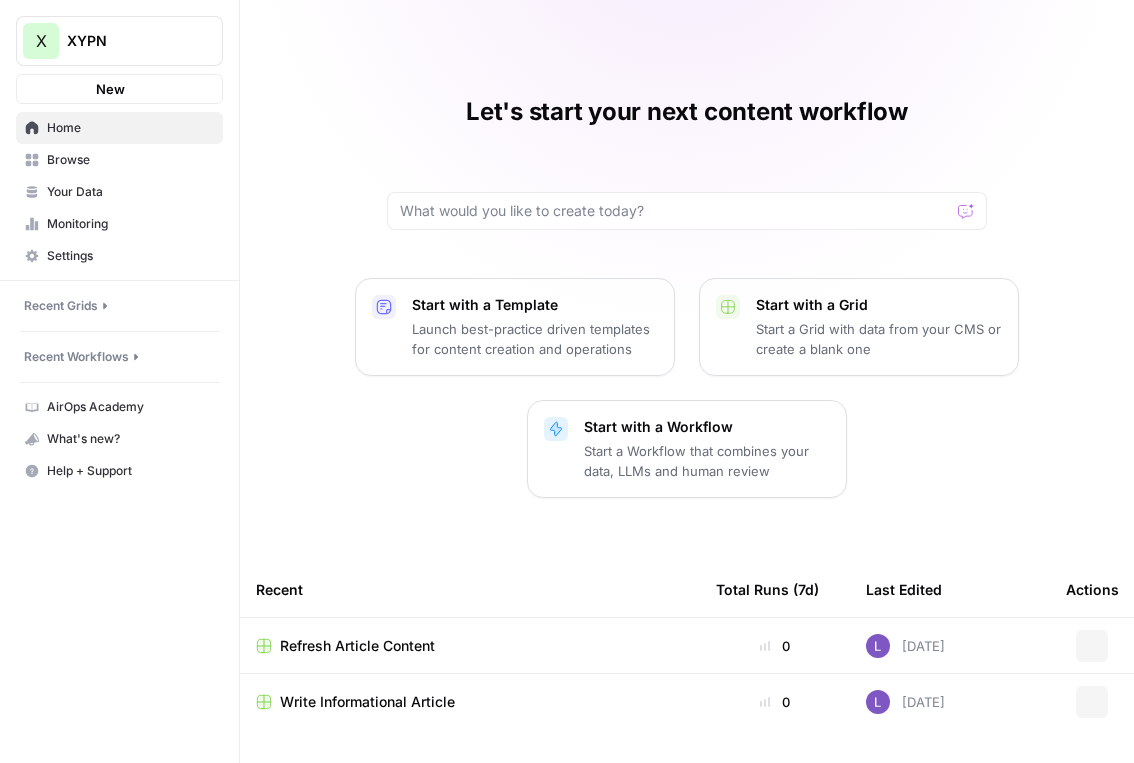 scroll, scrollTop: 0, scrollLeft: 0, axis: both 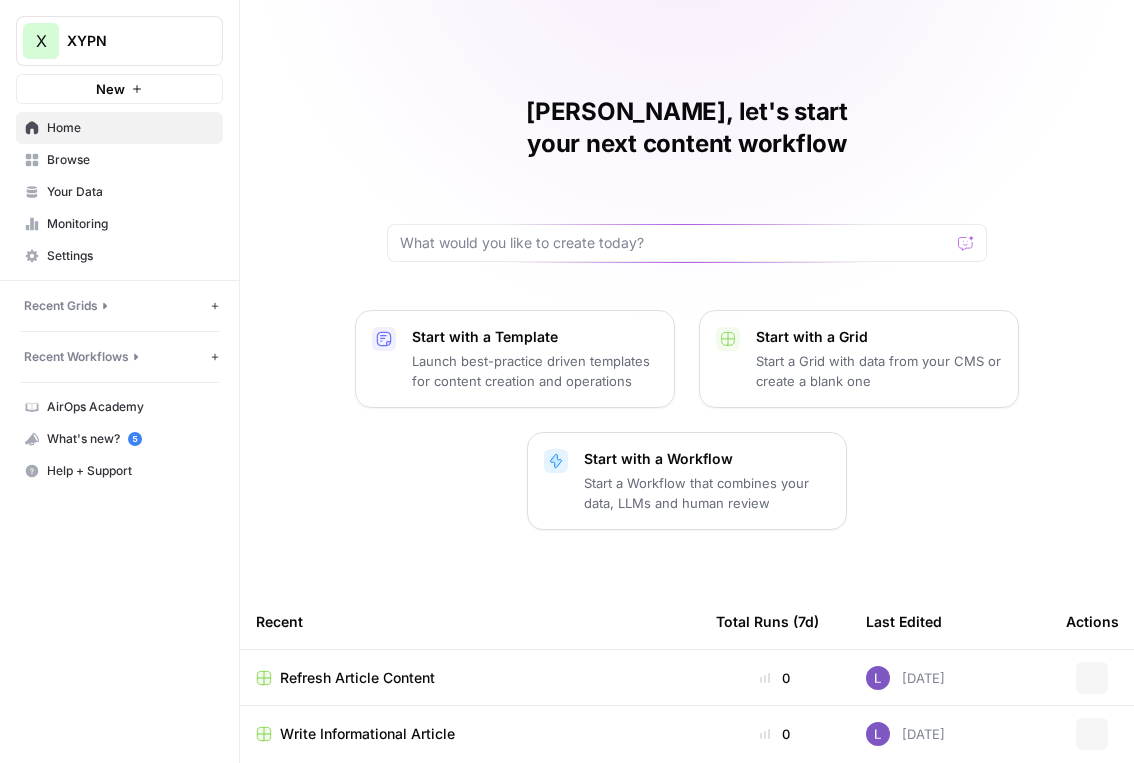 click on "Your Data" at bounding box center (130, 192) 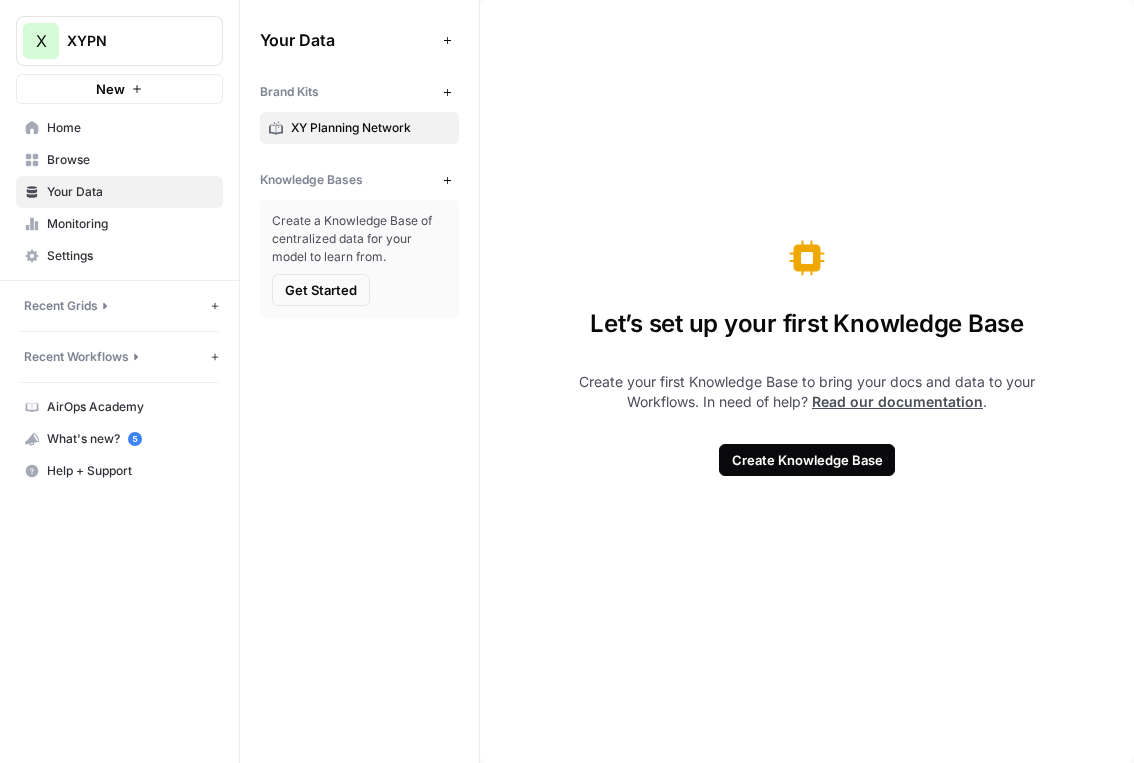 click on "XY Planning Network" at bounding box center (370, 128) 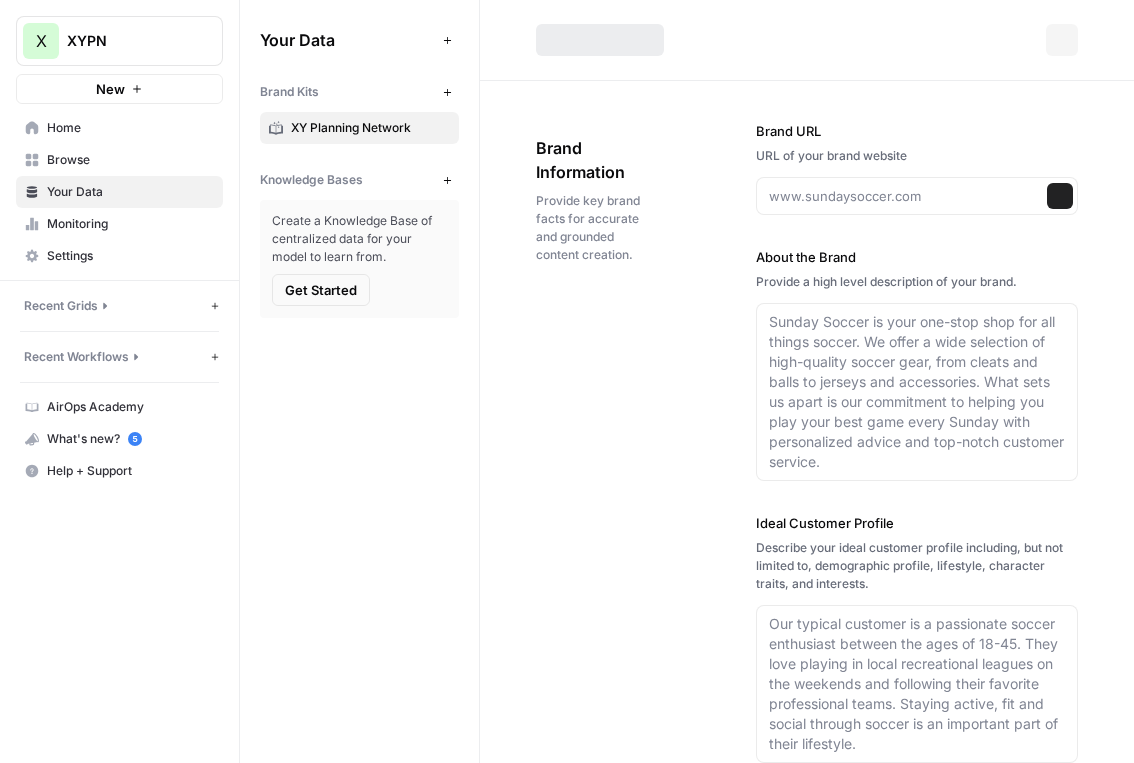 type on "[URL][DOMAIN_NAME]" 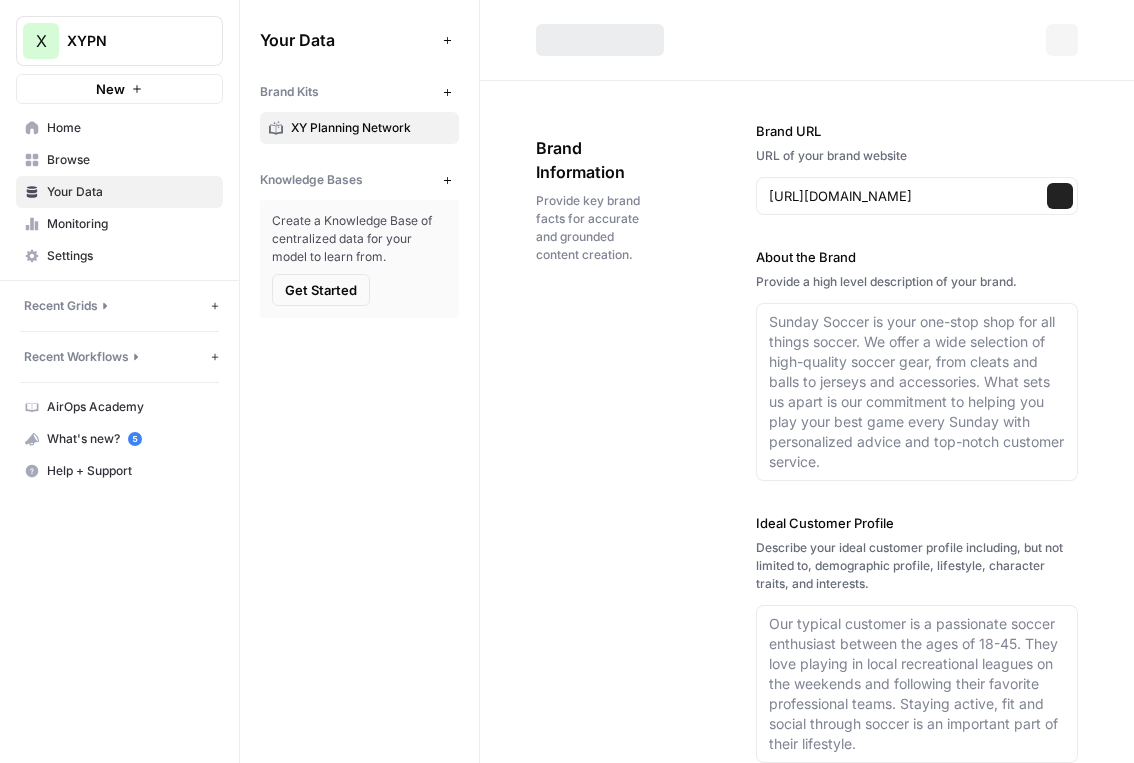 type on "XY Planning Network is a support platform designed specifically for fee-only financial advisors and planners. The company provides resources, technology, compliance support, and a collaborative network to help advisors launch, run, and grow their own independent Registered Investment Advisor (RIA) firms. XYPN offers flexible membership models, allowing advisors to maintain full ownership of their business, client relationships, and data. With a focus on transparency, autonomy, and expert guidance, XYPN aims to make independent financial planning accessible and sustainable for modern advisors." 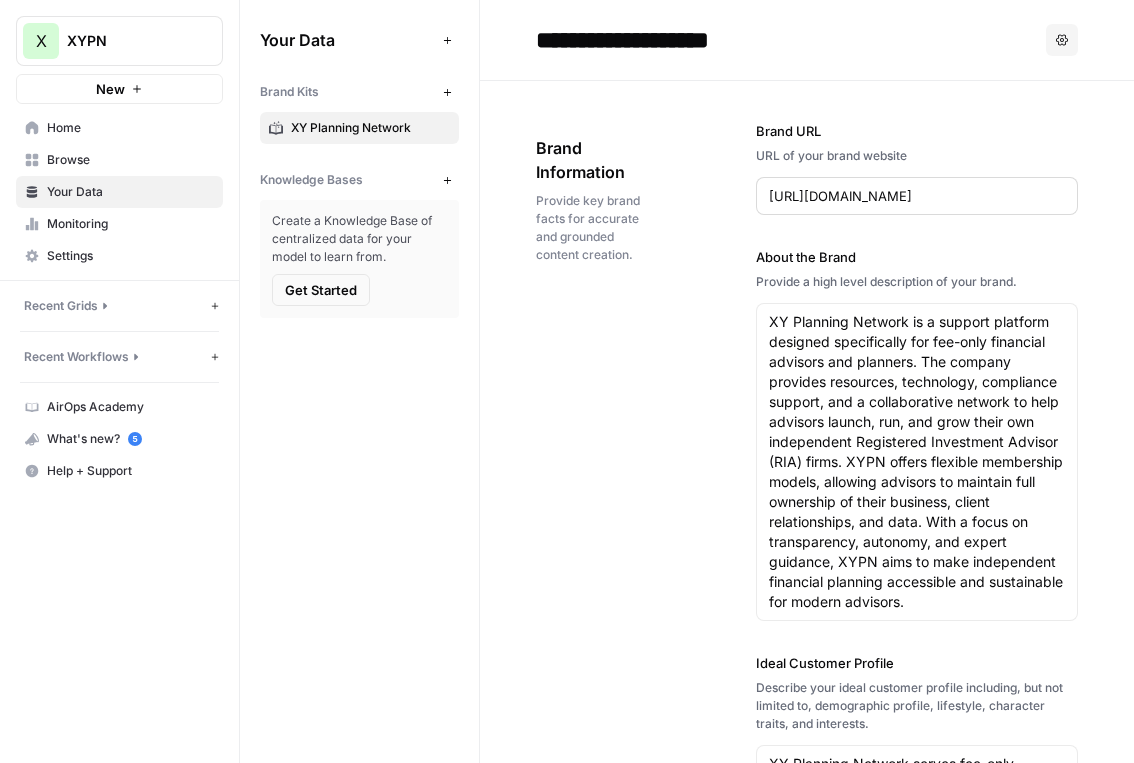 click on "[URL][DOMAIN_NAME]" at bounding box center [917, 196] 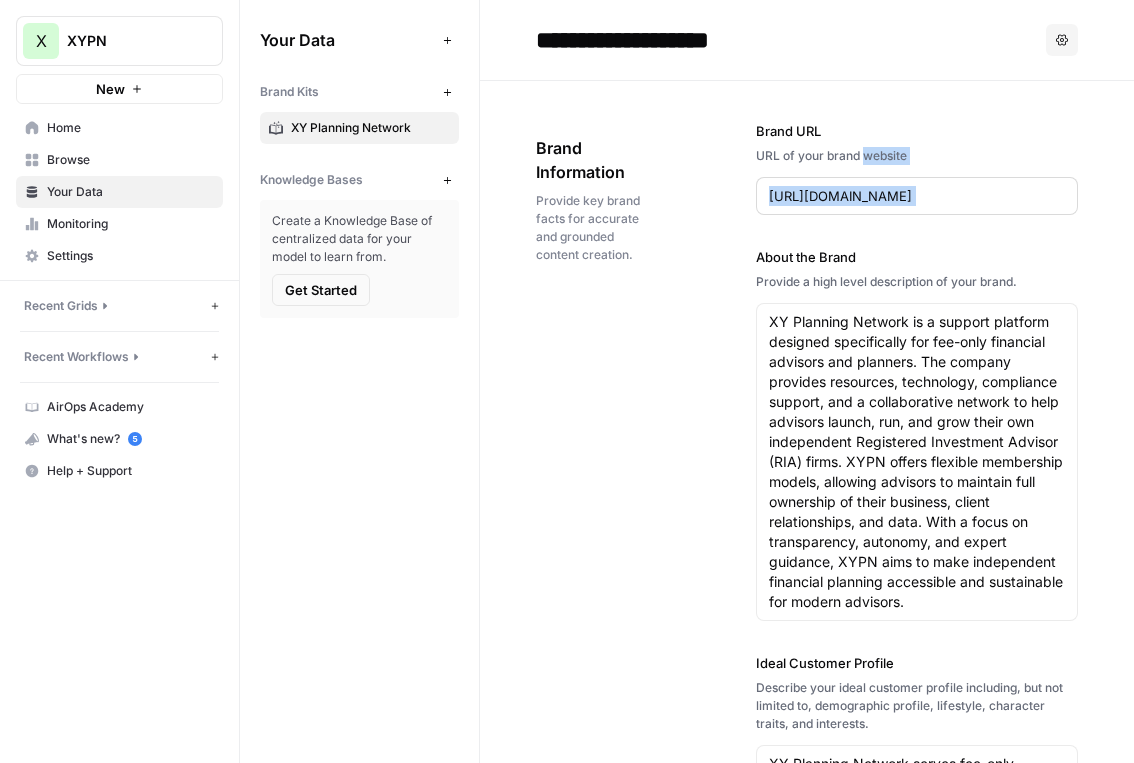 click on "[URL][DOMAIN_NAME]" at bounding box center [917, 196] 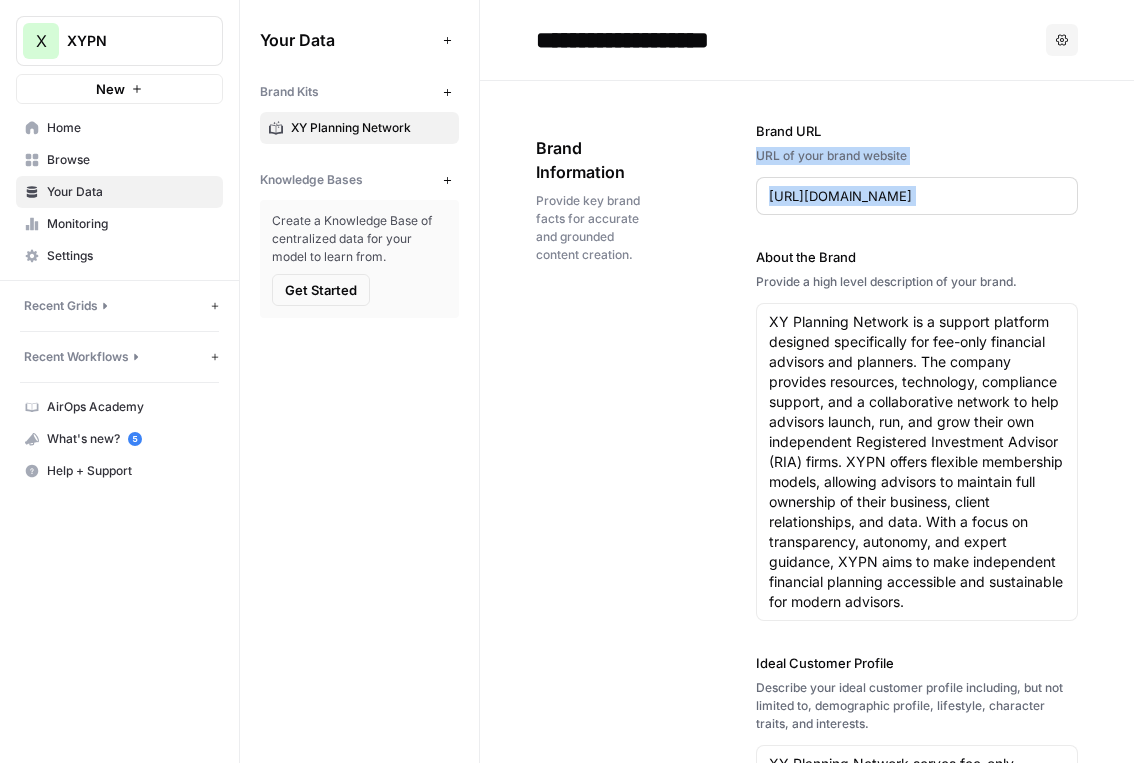 click on "[URL][DOMAIN_NAME]" at bounding box center (917, 196) 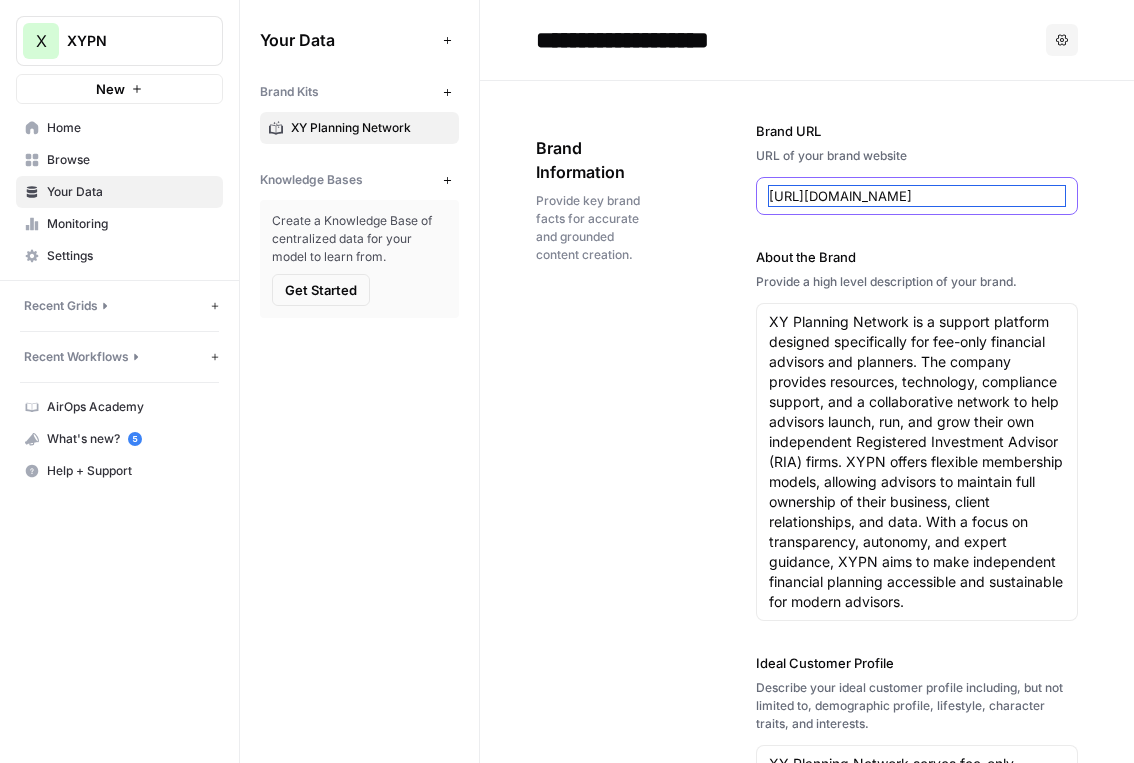 click on "[URL][DOMAIN_NAME]" at bounding box center [917, 196] 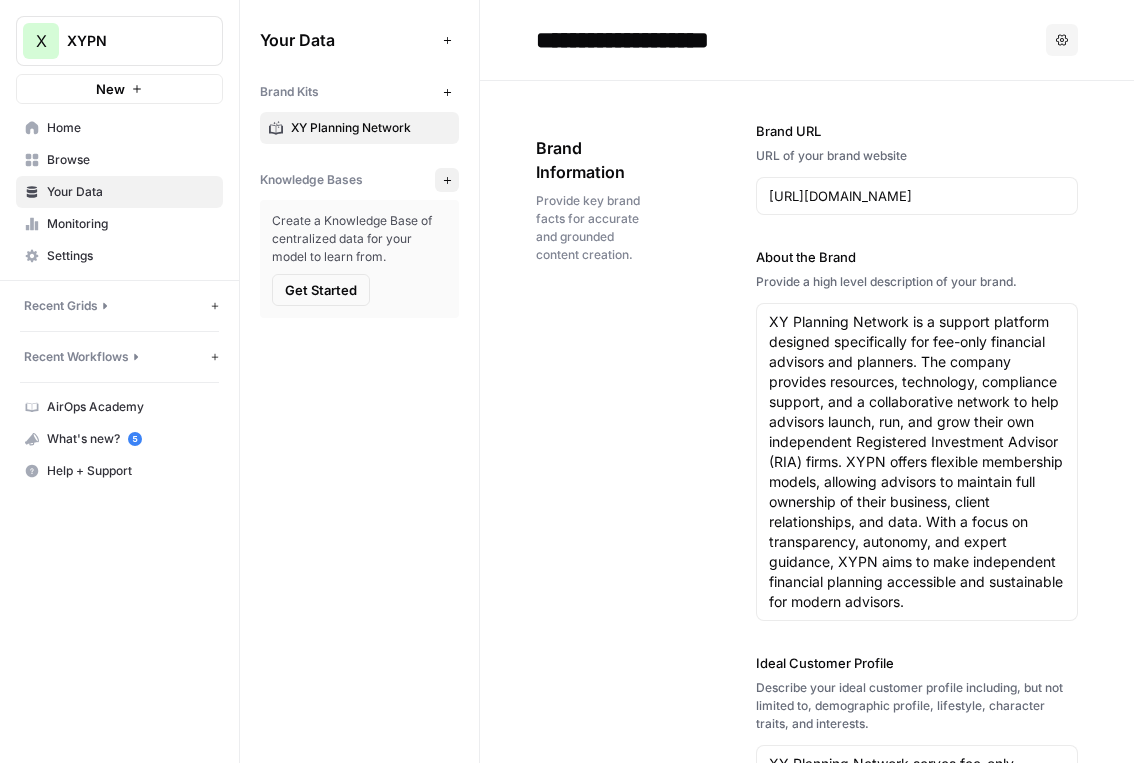 click 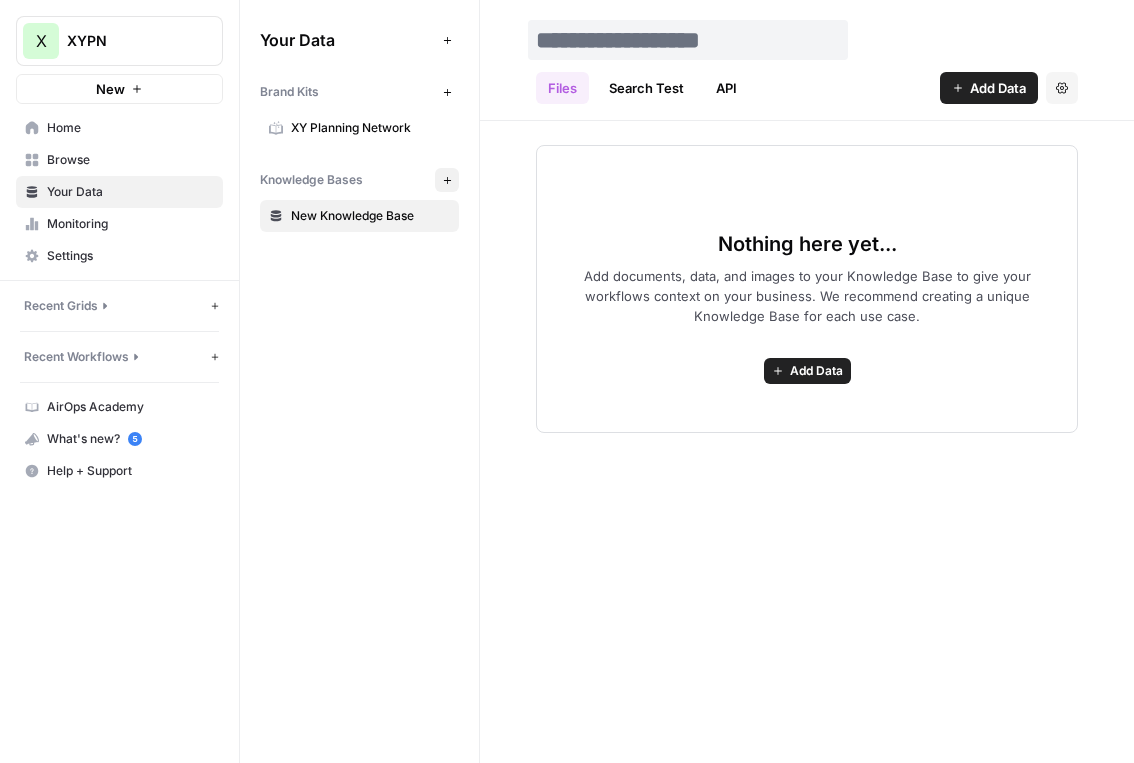 click at bounding box center [688, 40] 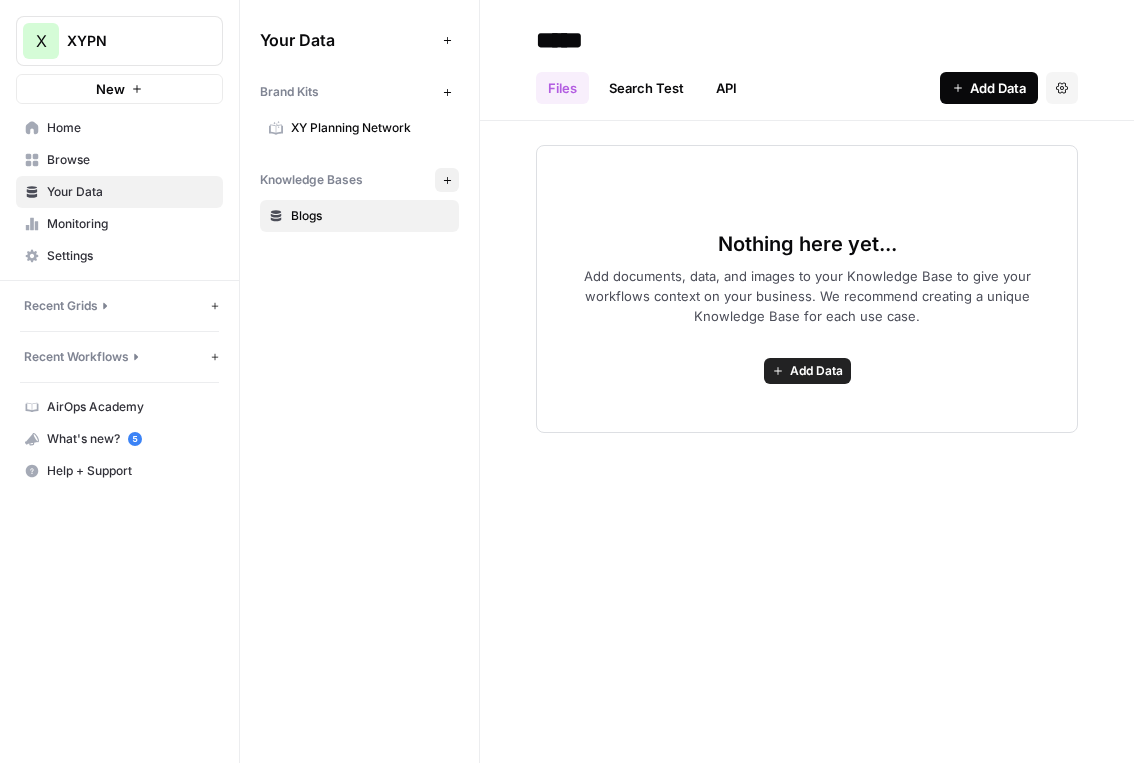 type on "*****" 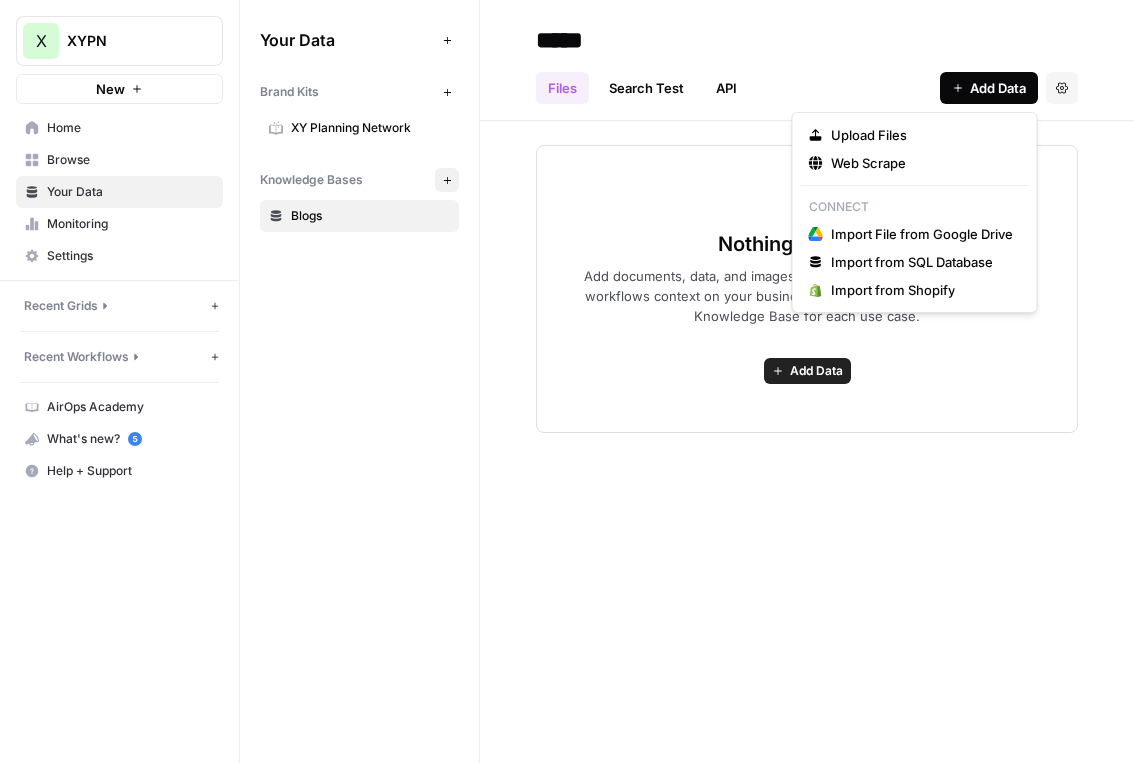 click on "Add Data" at bounding box center (998, 88) 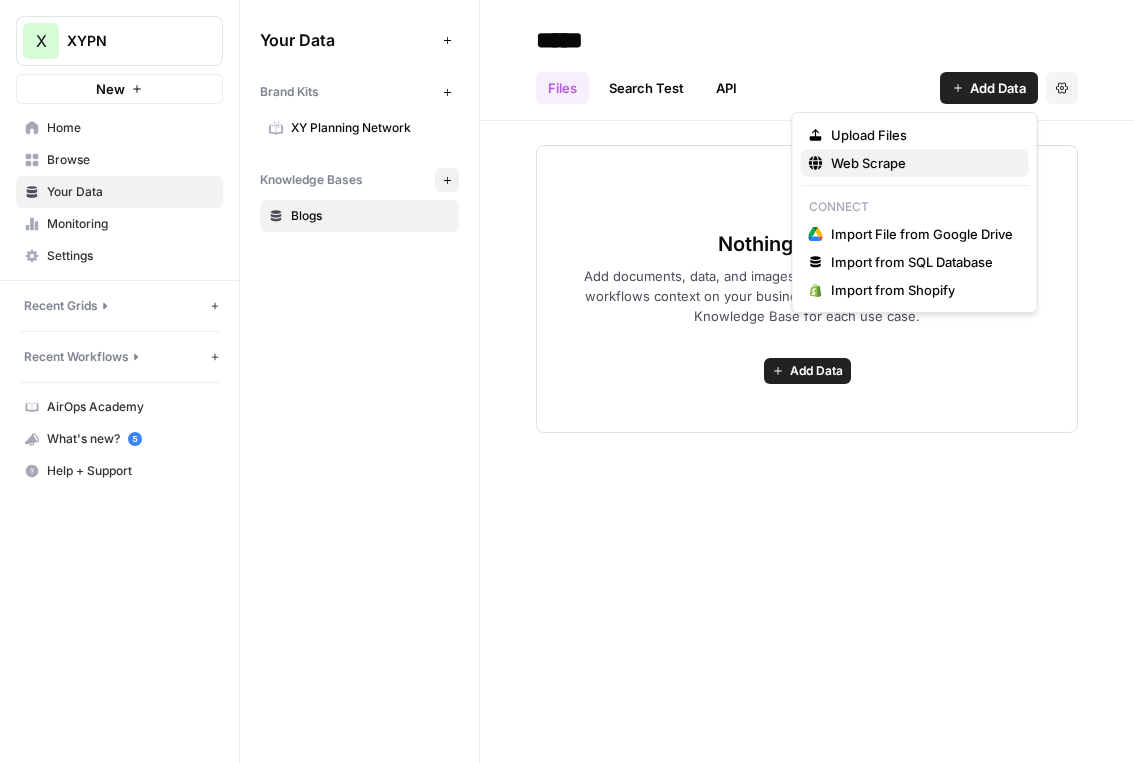 click on "Web Scrape" at bounding box center [915, 163] 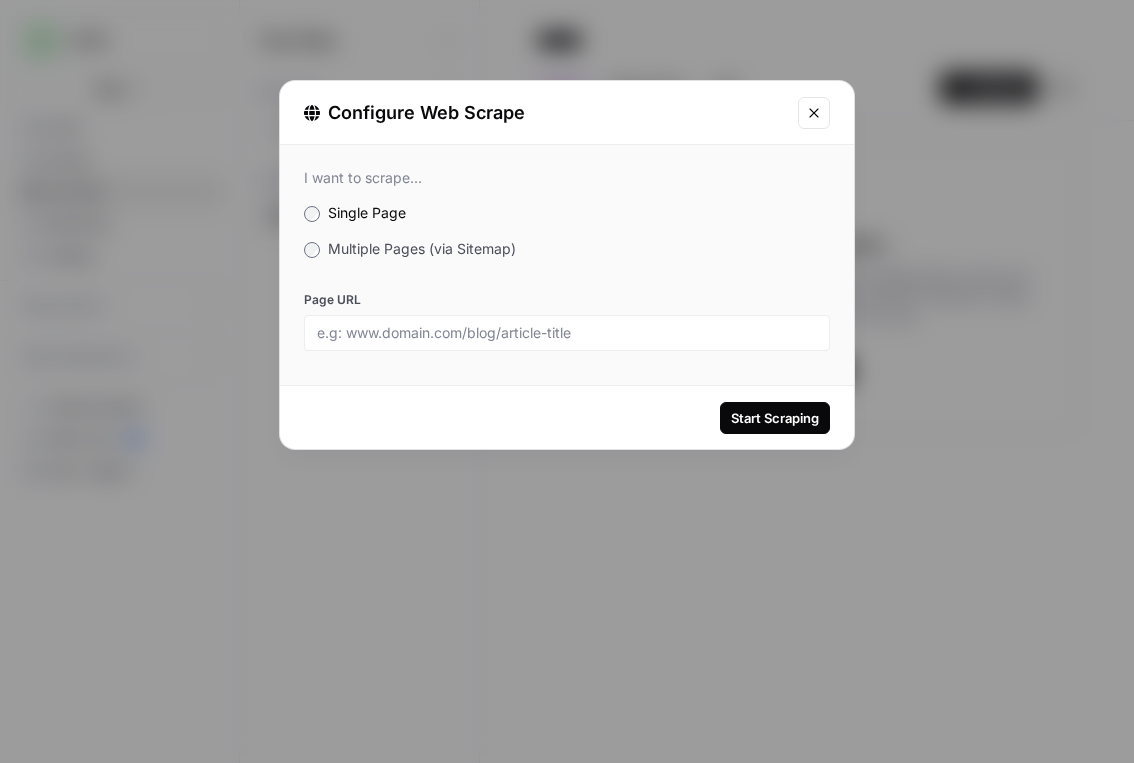 click on "Multiple Pages (via Sitemap)" at bounding box center [422, 248] 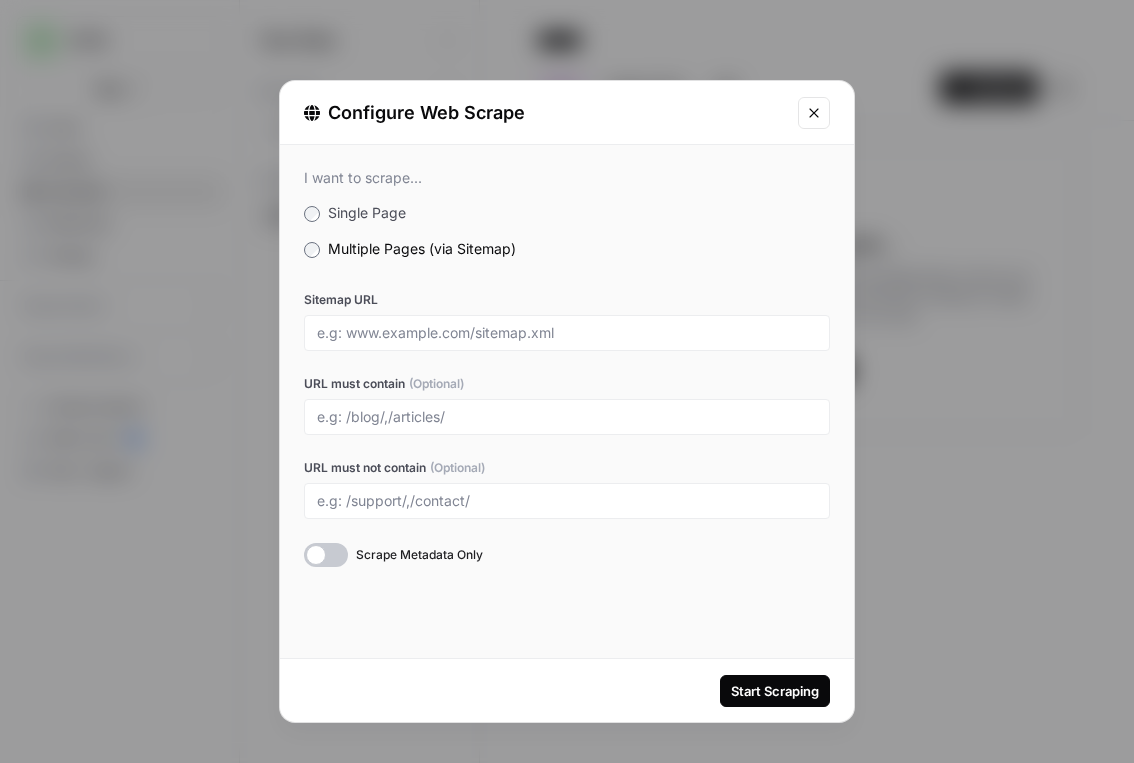 click on "Single Page" at bounding box center (367, 212) 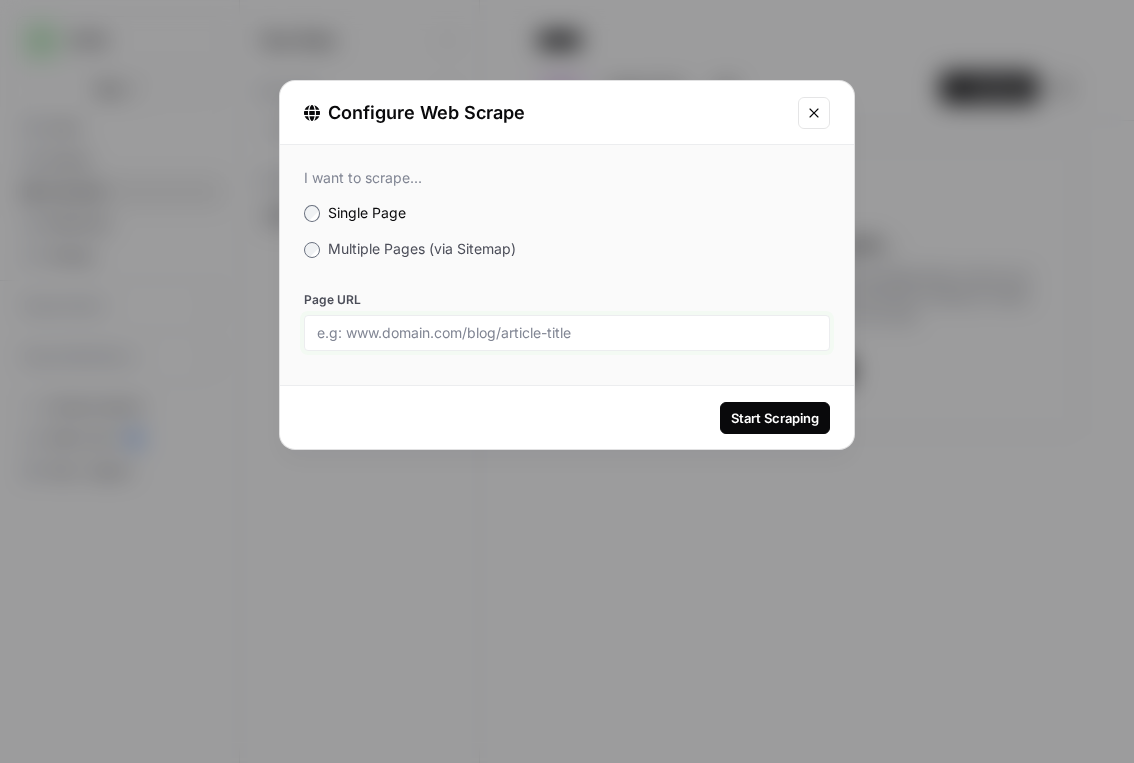 click on "Page URL" at bounding box center (567, 333) 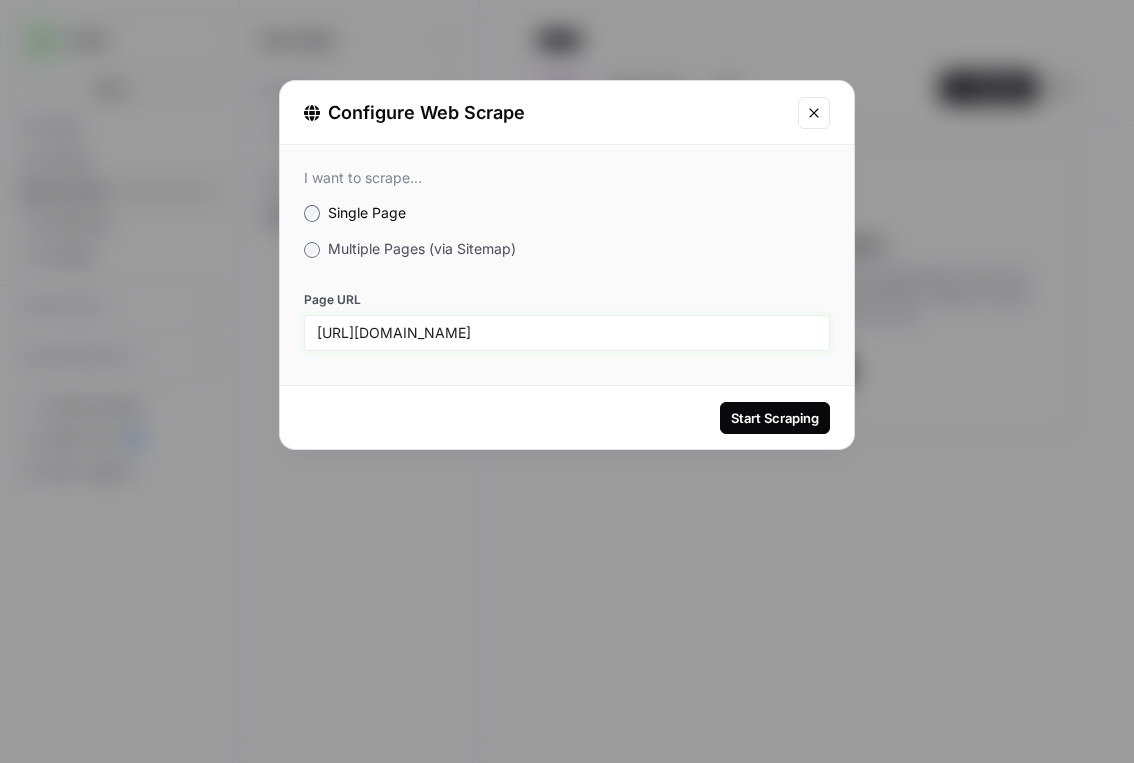 scroll, scrollTop: 0, scrollLeft: 307, axis: horizontal 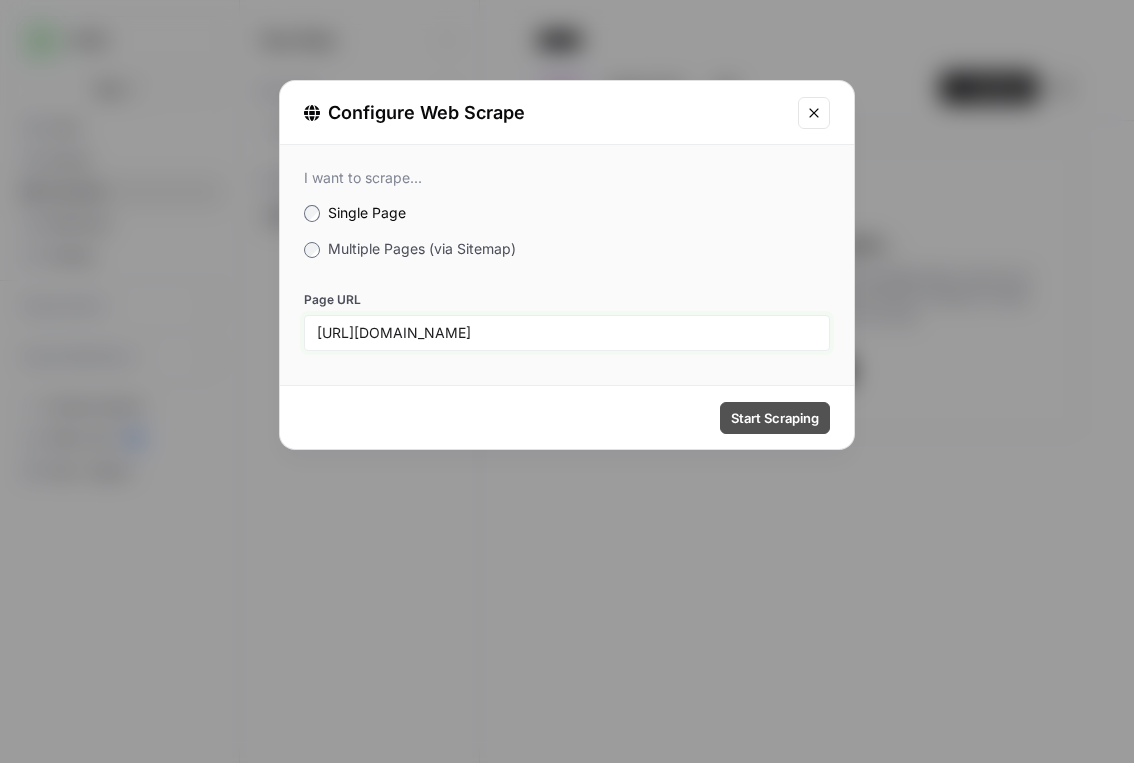 type on "[URL][DOMAIN_NAME]" 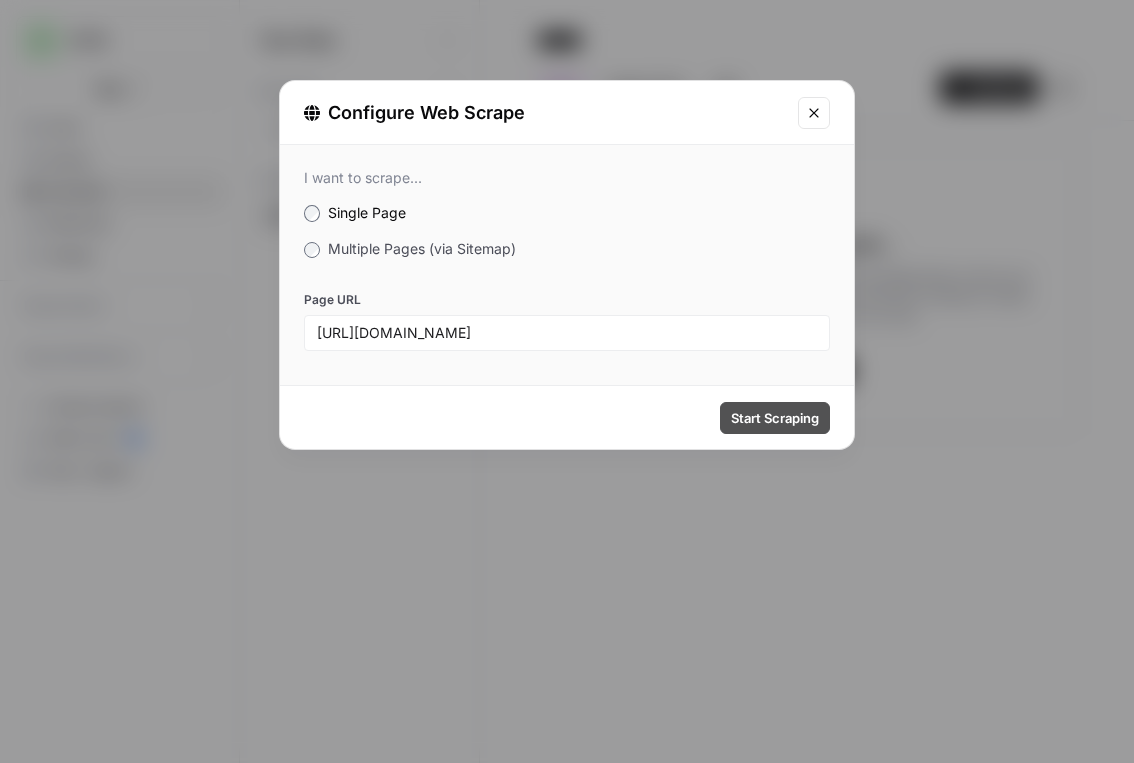 click on "Start Scraping" at bounding box center [775, 418] 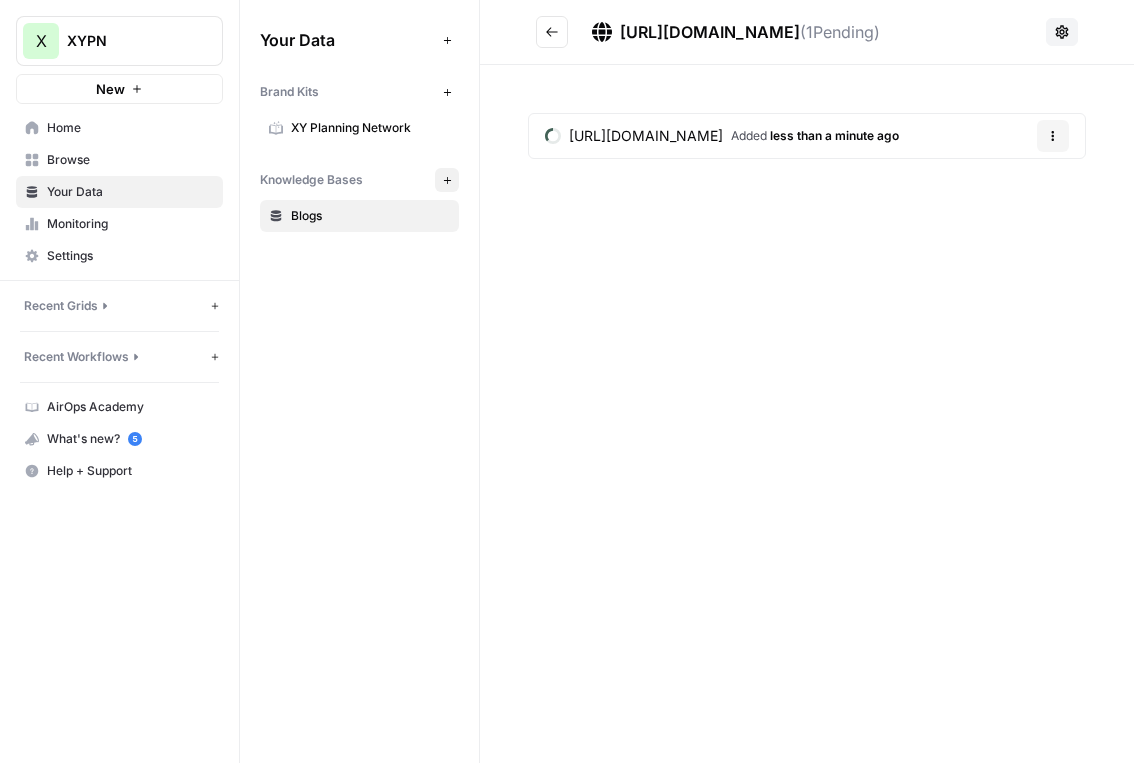 click 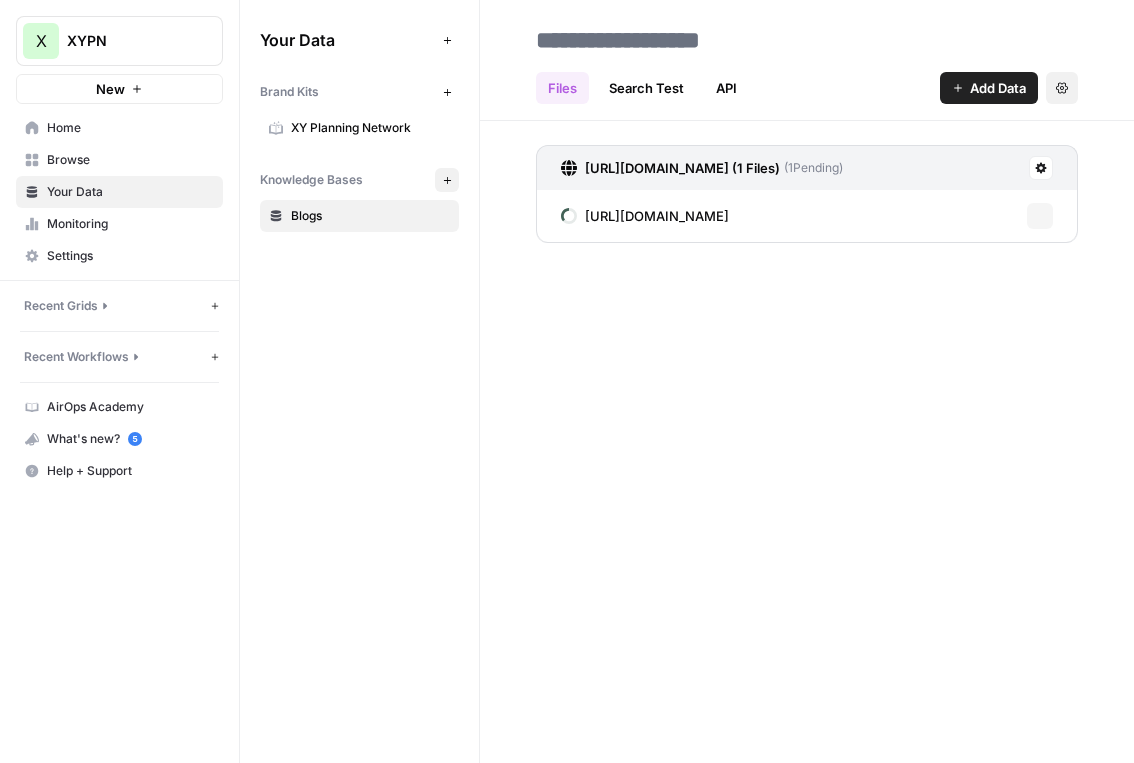 click on "Settings" at bounding box center (1062, 88) 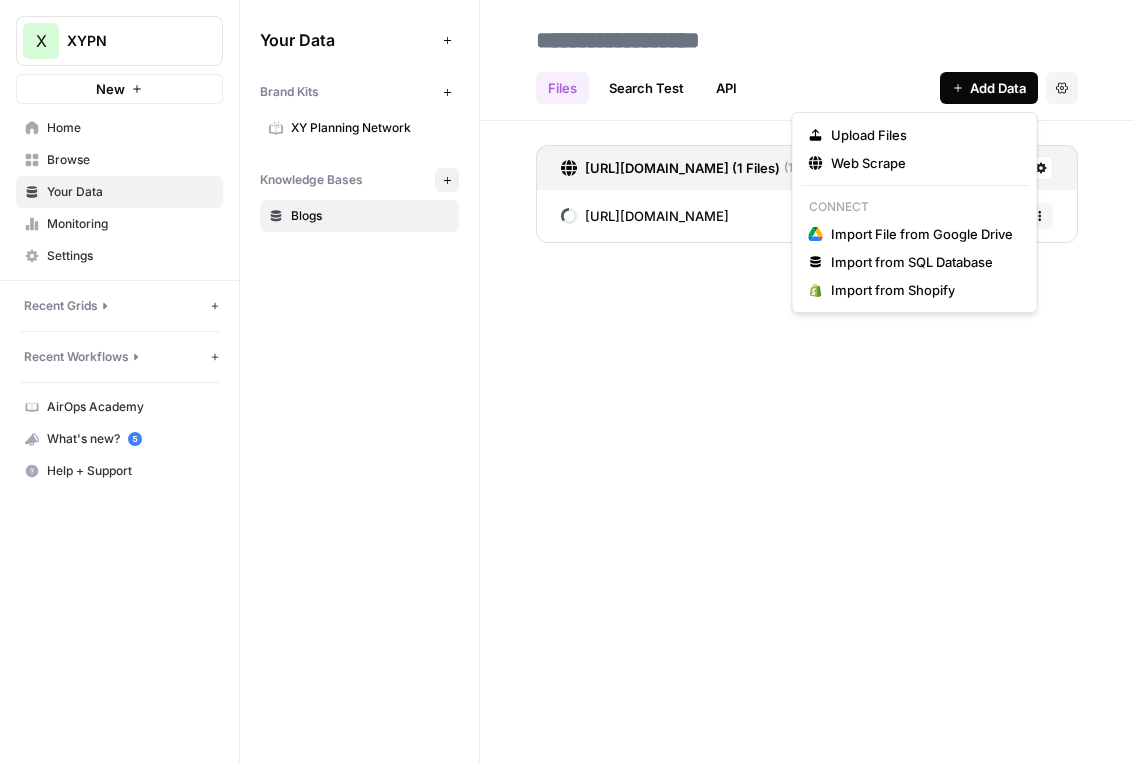 click on "Add Data" at bounding box center [998, 88] 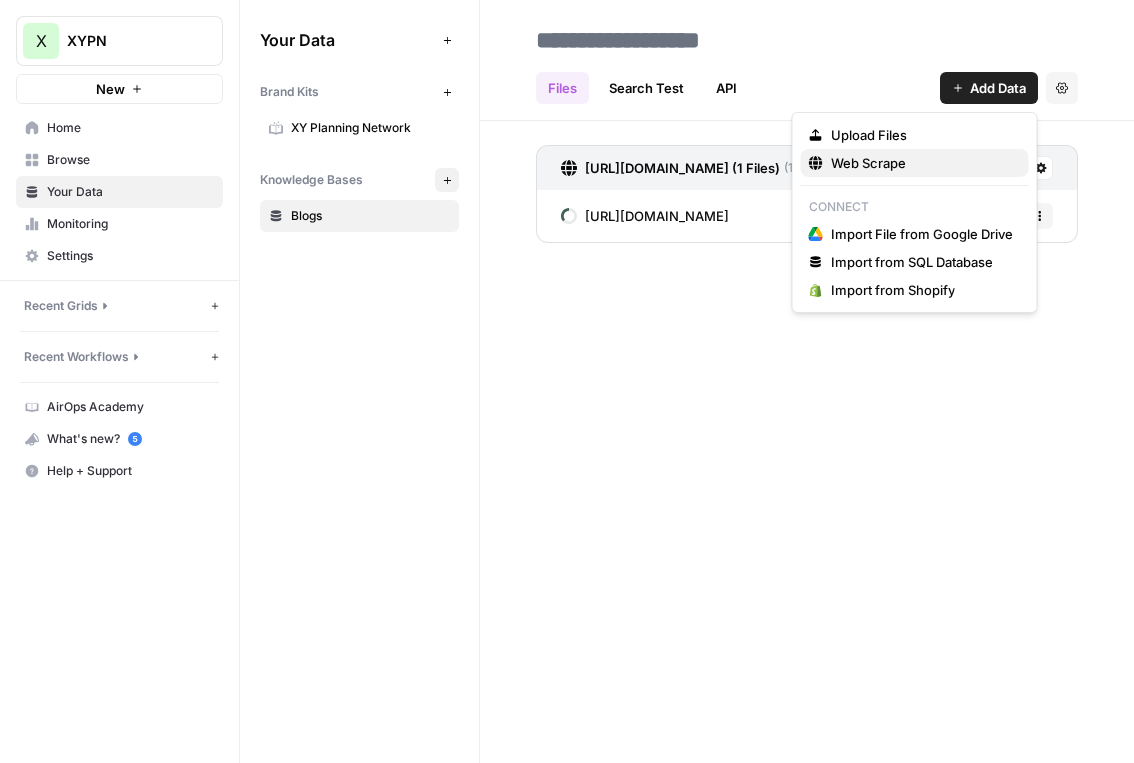 click on "Web Scrape" at bounding box center [915, 163] 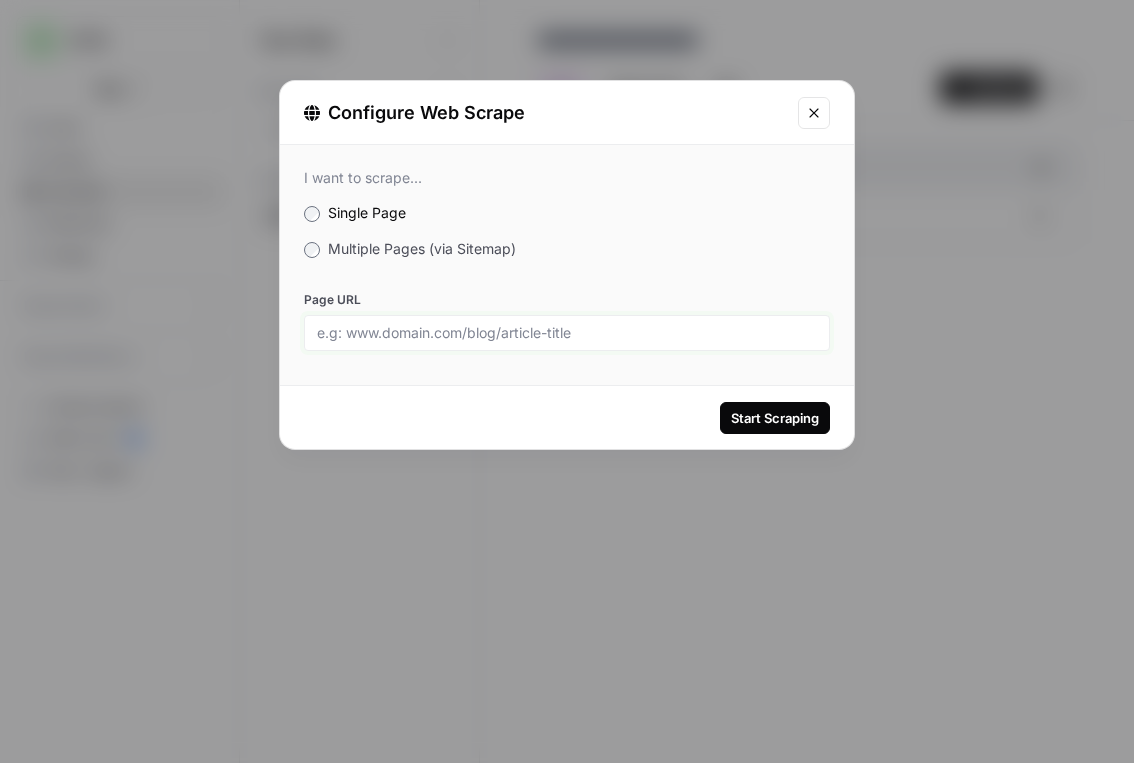 click on "Page URL" at bounding box center [567, 333] 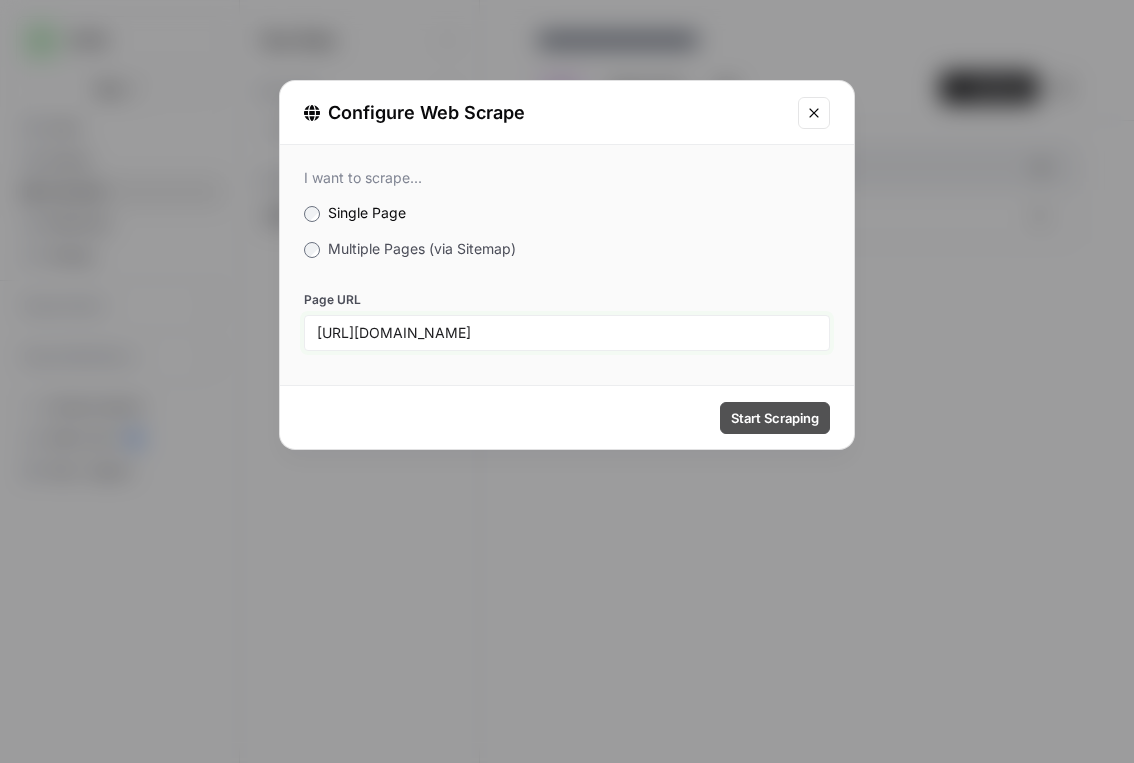 scroll, scrollTop: 0, scrollLeft: 227, axis: horizontal 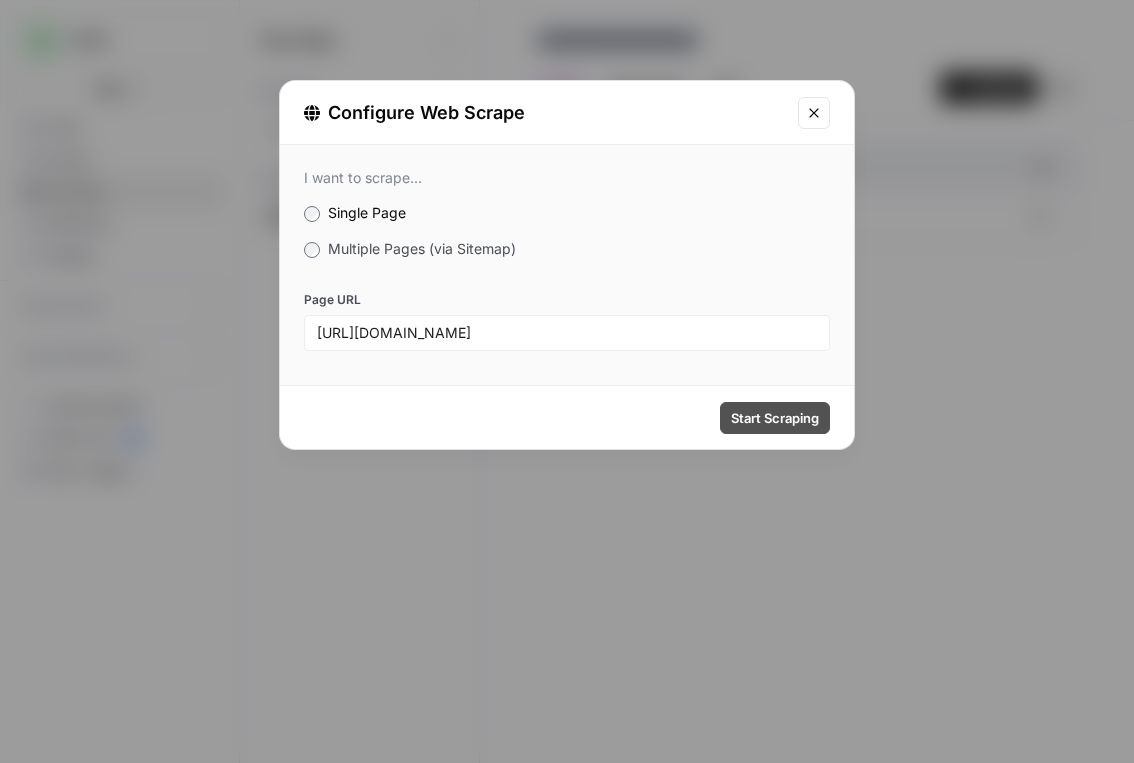 click on "Start Scraping" at bounding box center [775, 418] 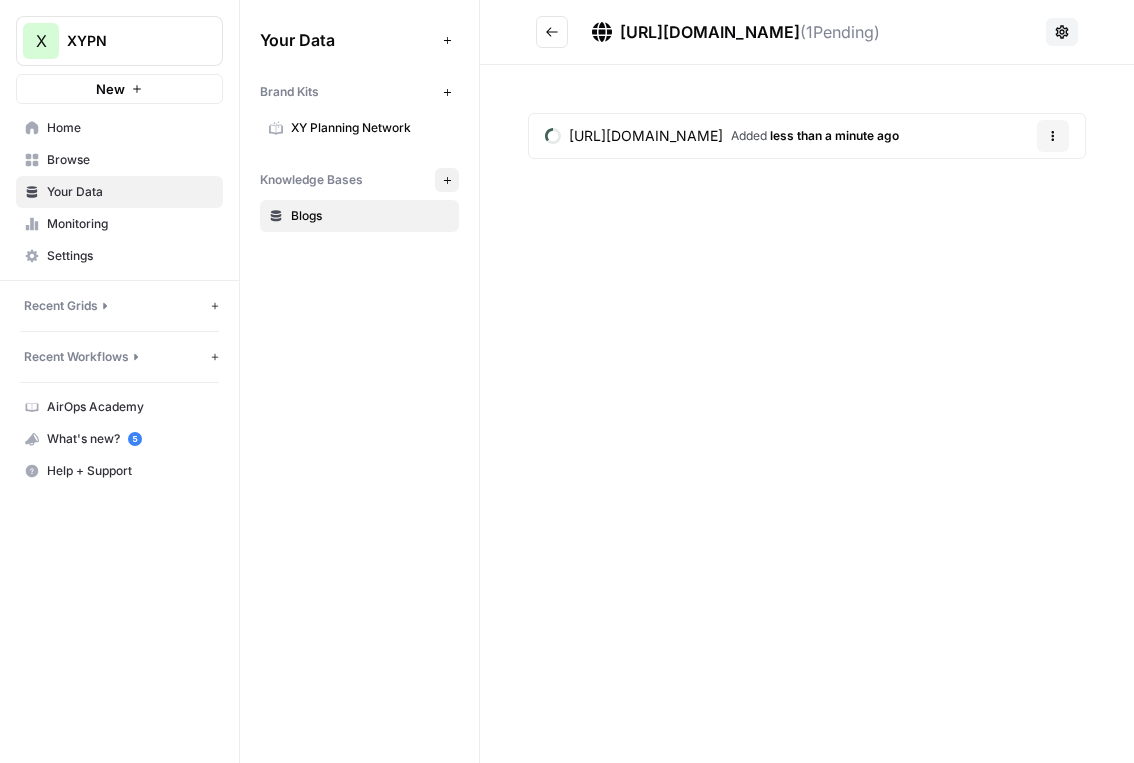 click at bounding box center [552, 32] 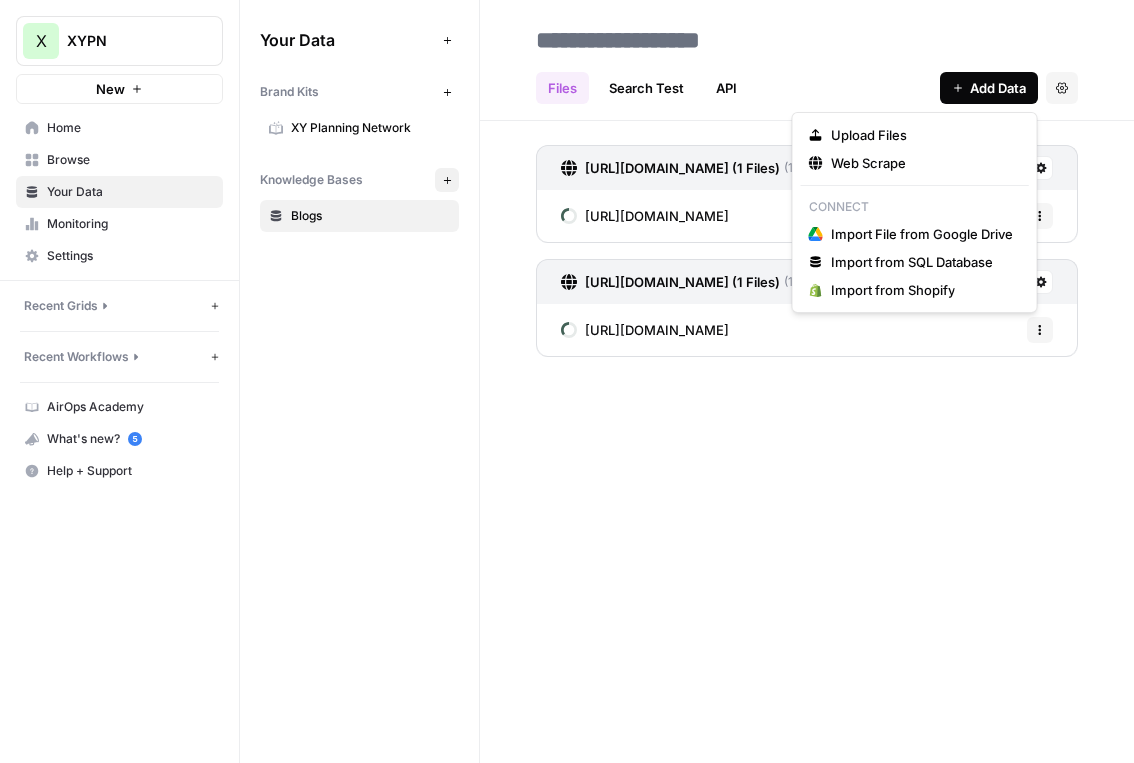click on "Add Data" at bounding box center (989, 88) 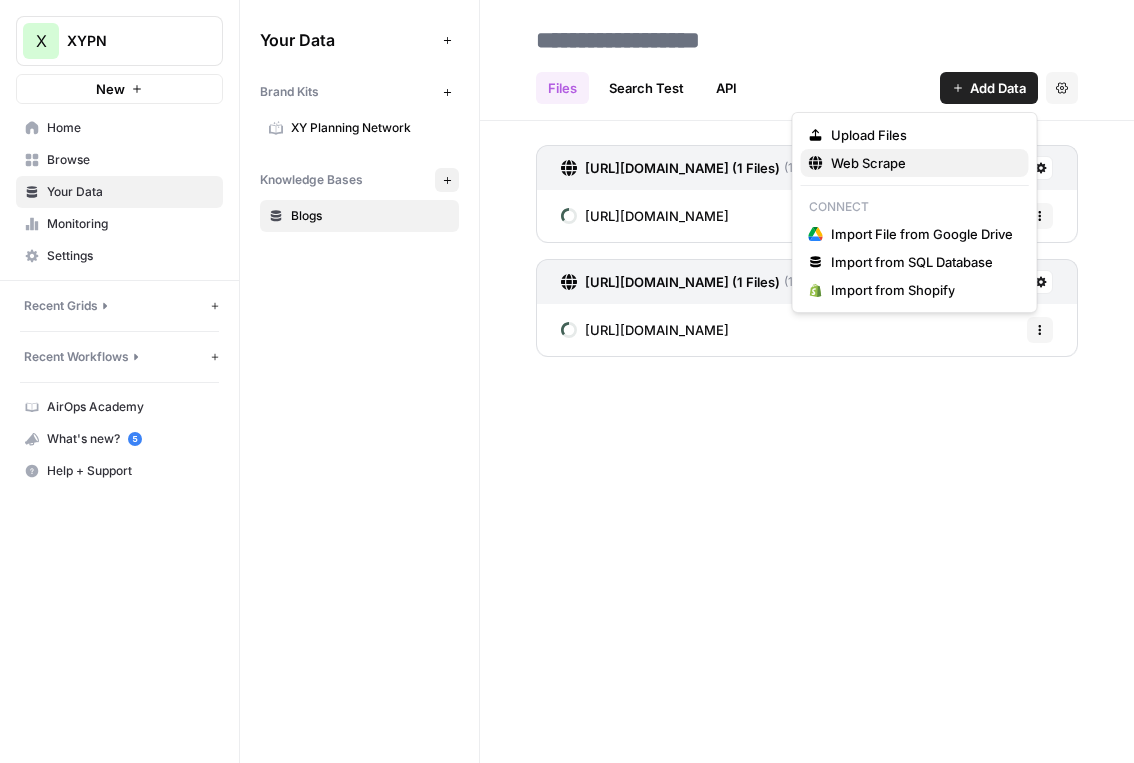 click on "Web Scrape" at bounding box center [915, 163] 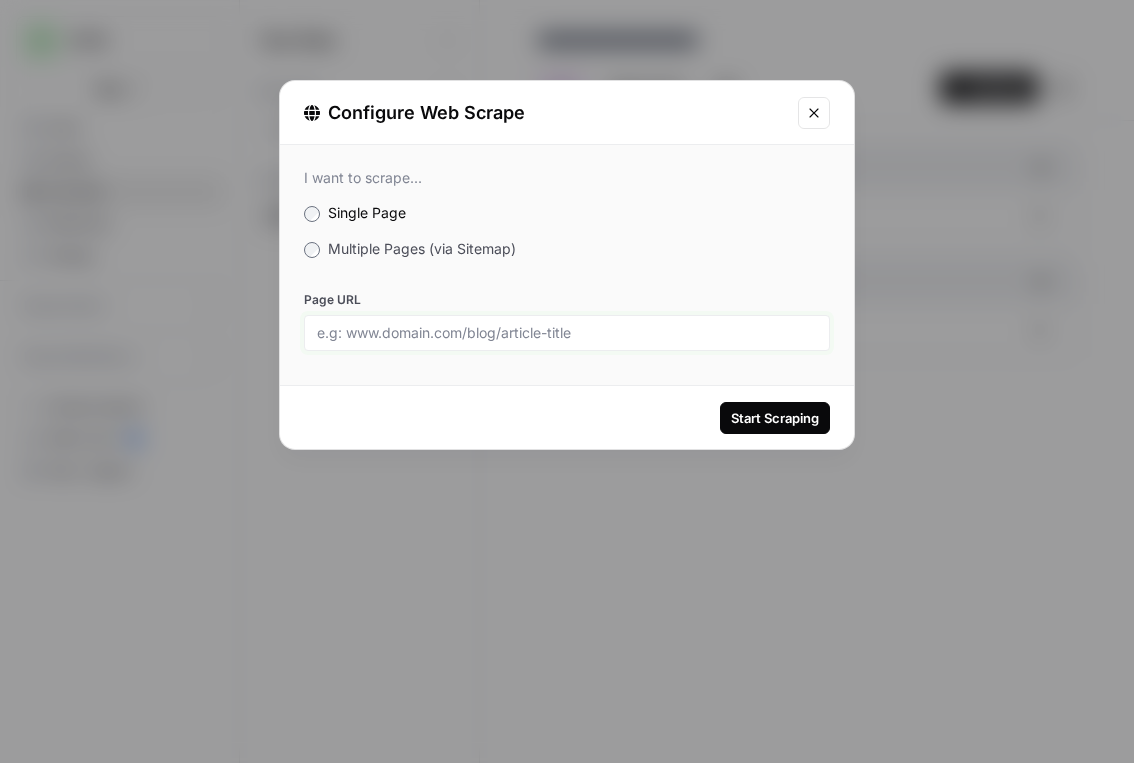 click on "Page URL" at bounding box center (567, 333) 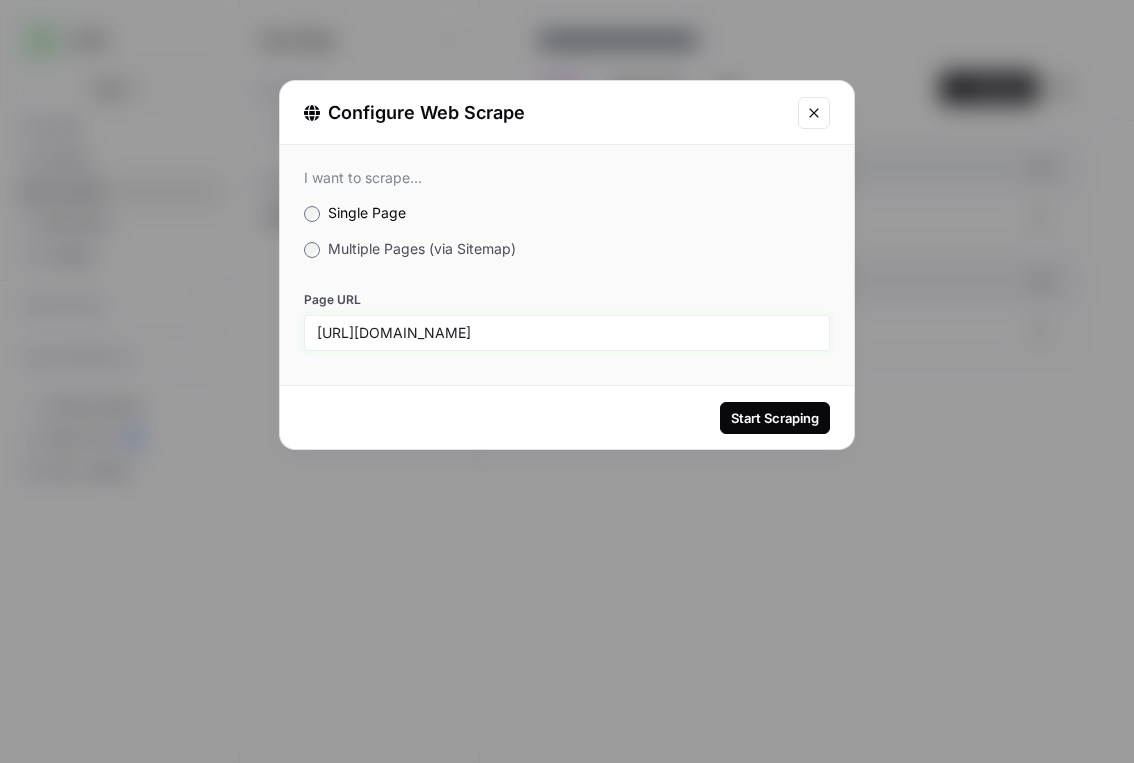 scroll, scrollTop: 0, scrollLeft: 234, axis: horizontal 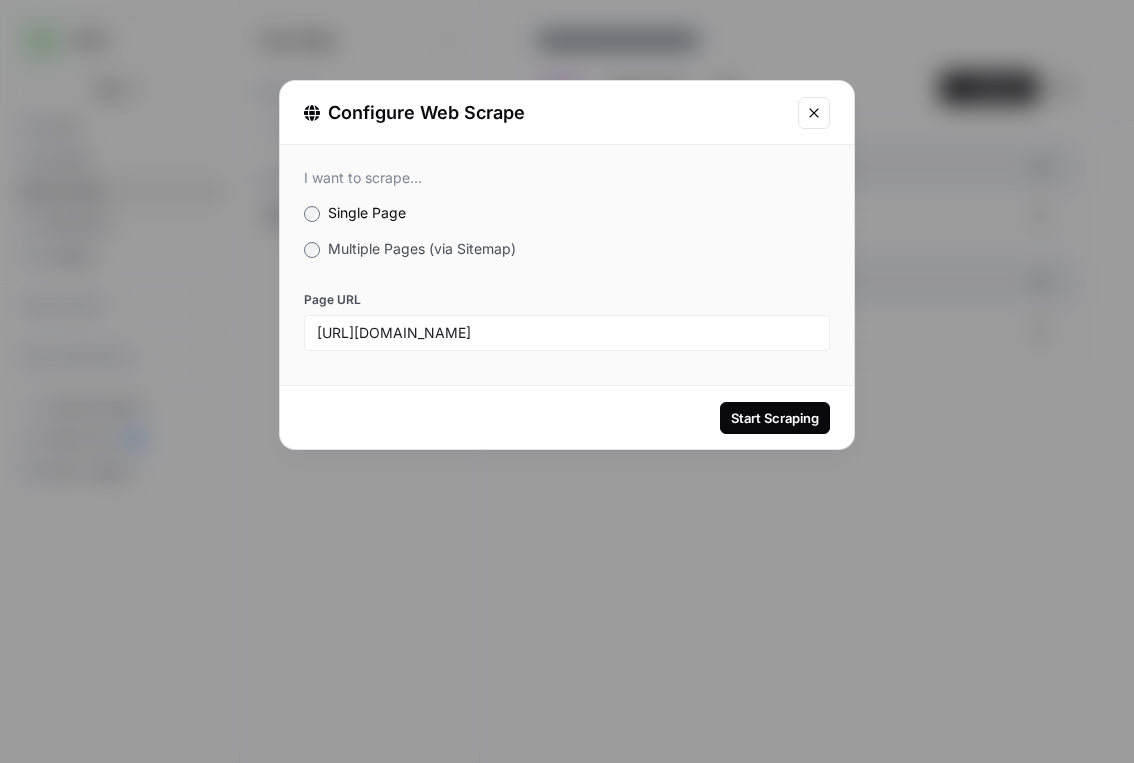 click on "Start Scraping" at bounding box center [567, 417] 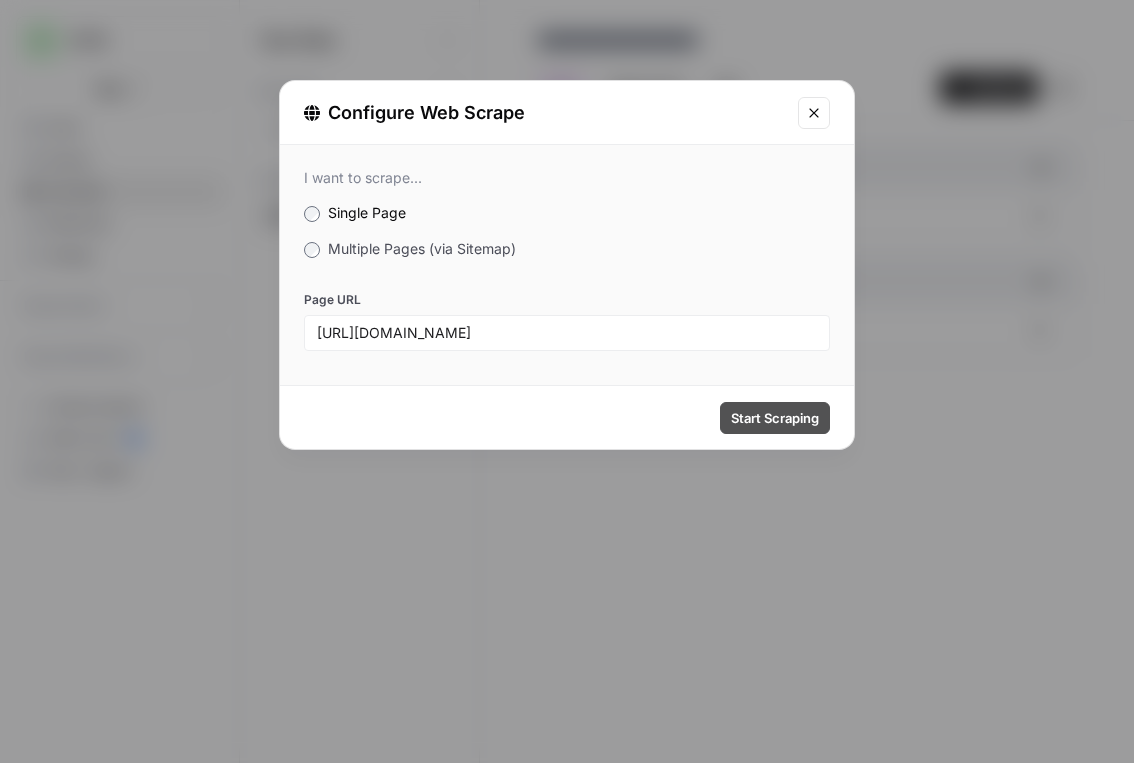 click on "Start Scraping" at bounding box center [775, 418] 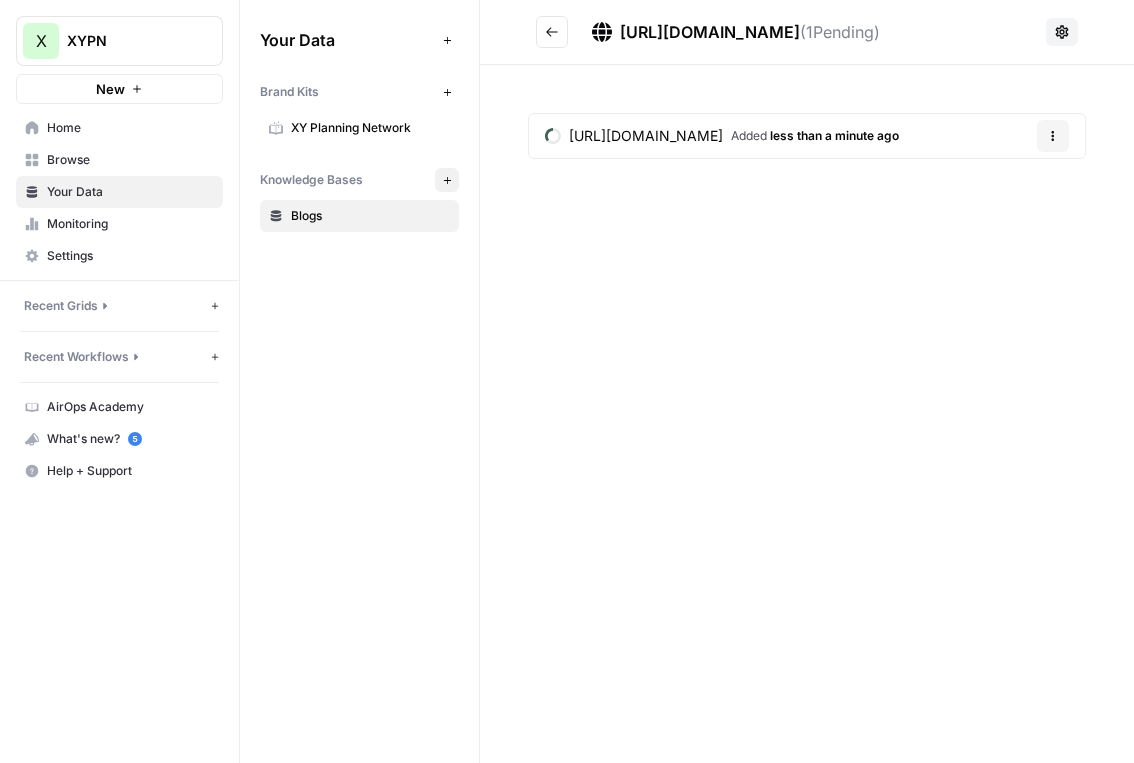 click at bounding box center (552, 32) 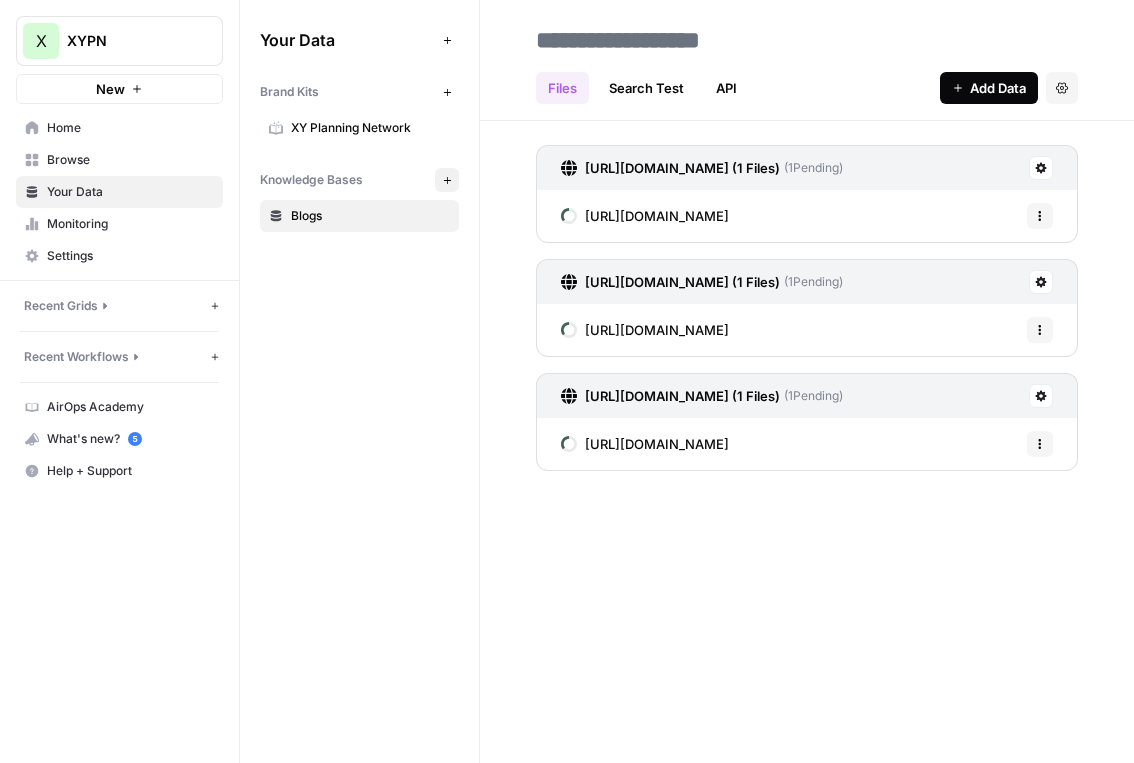 click on "Add Data" at bounding box center (998, 88) 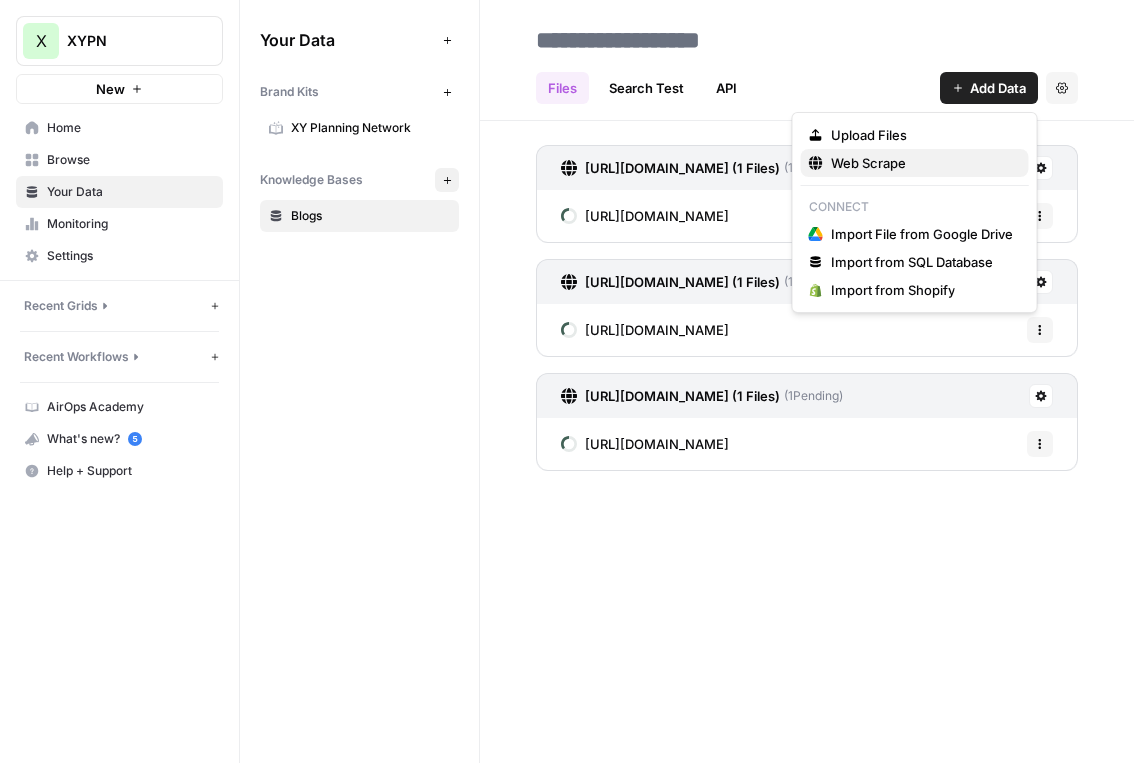 click on "Web Scrape" at bounding box center (915, 163) 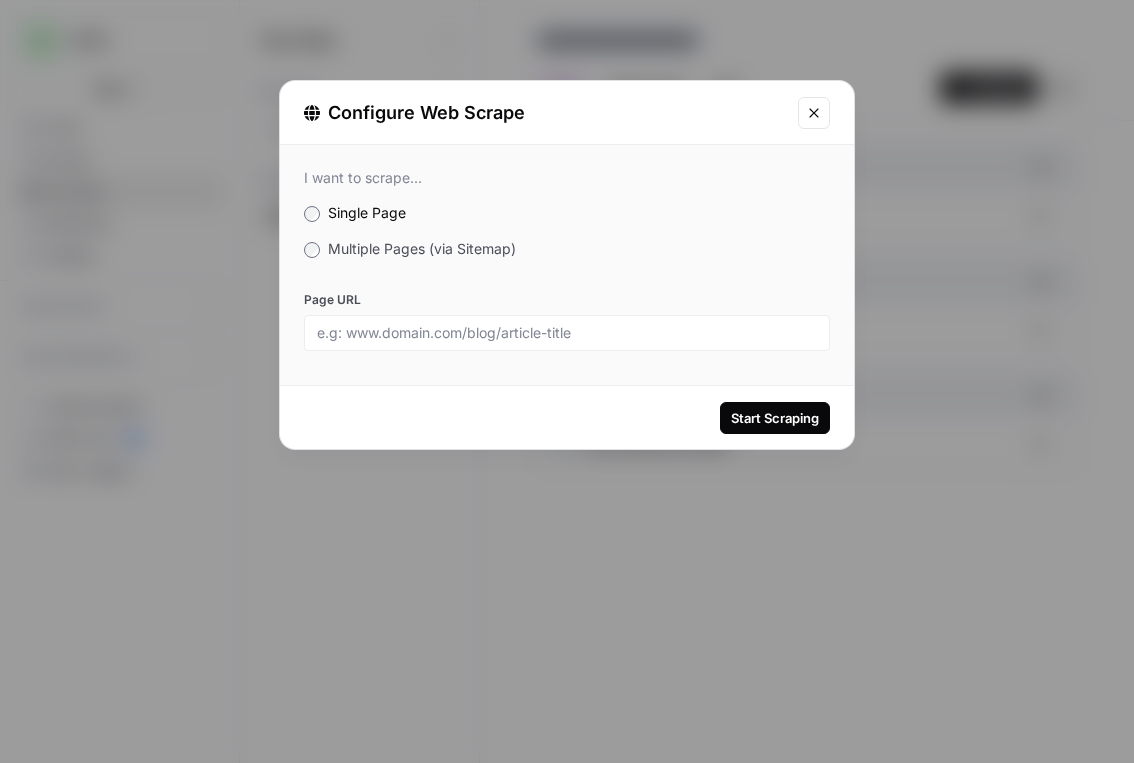 click at bounding box center [567, 333] 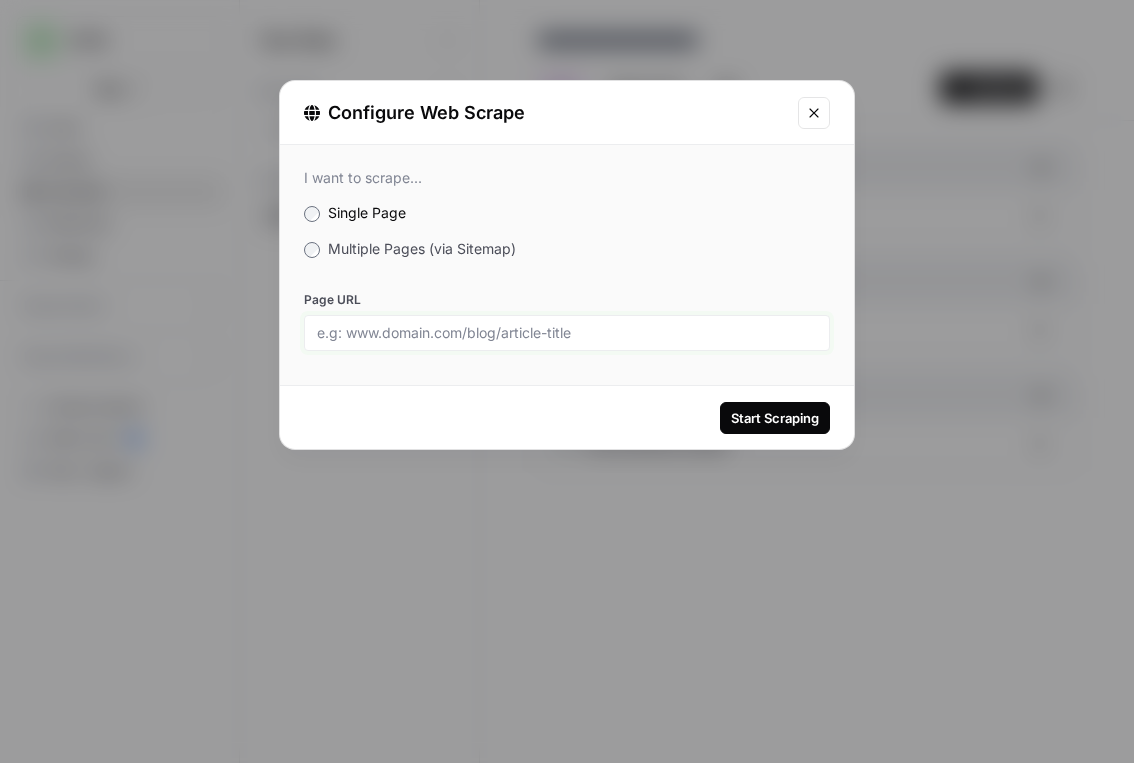 click on "Page URL" at bounding box center (567, 333) 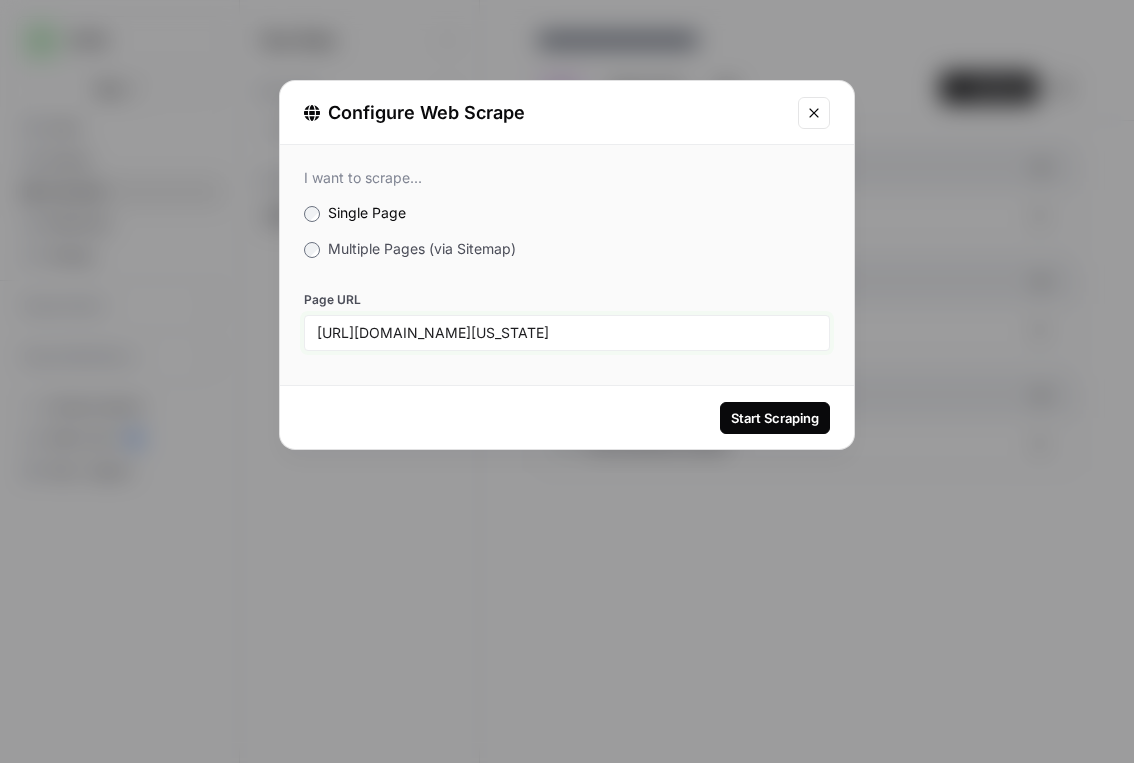 scroll, scrollTop: 0, scrollLeft: 354, axis: horizontal 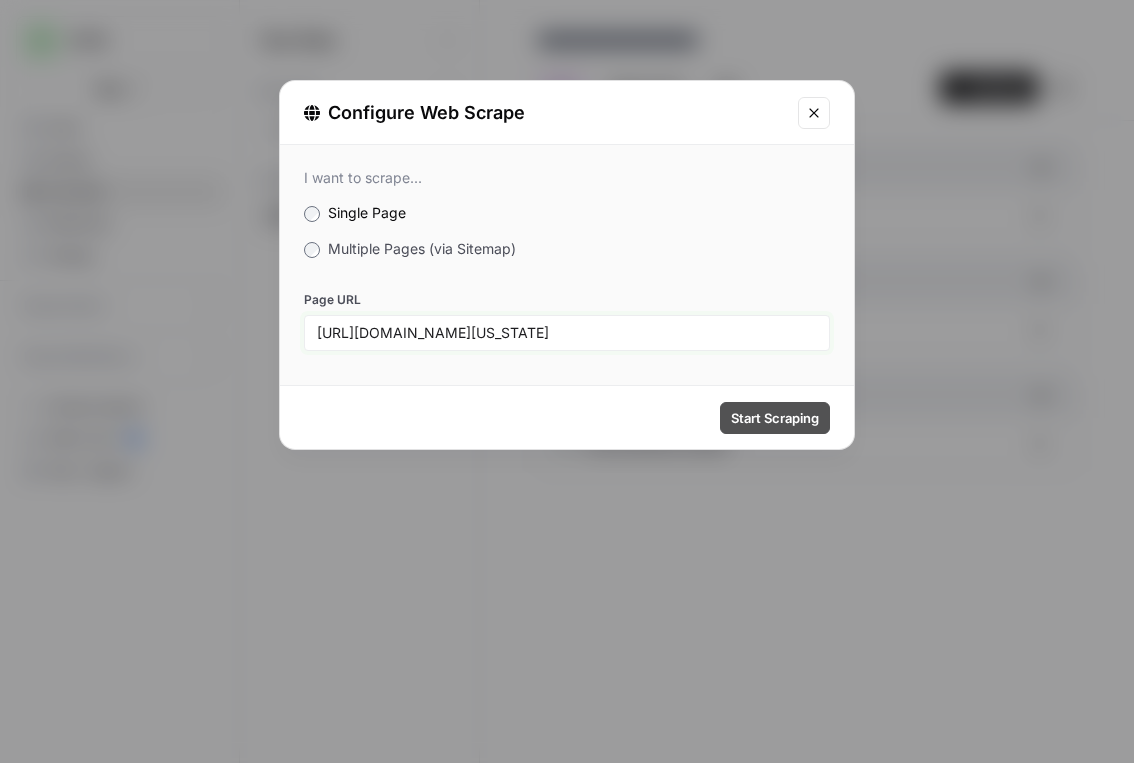 type on "[URL][DOMAIN_NAME][US_STATE]" 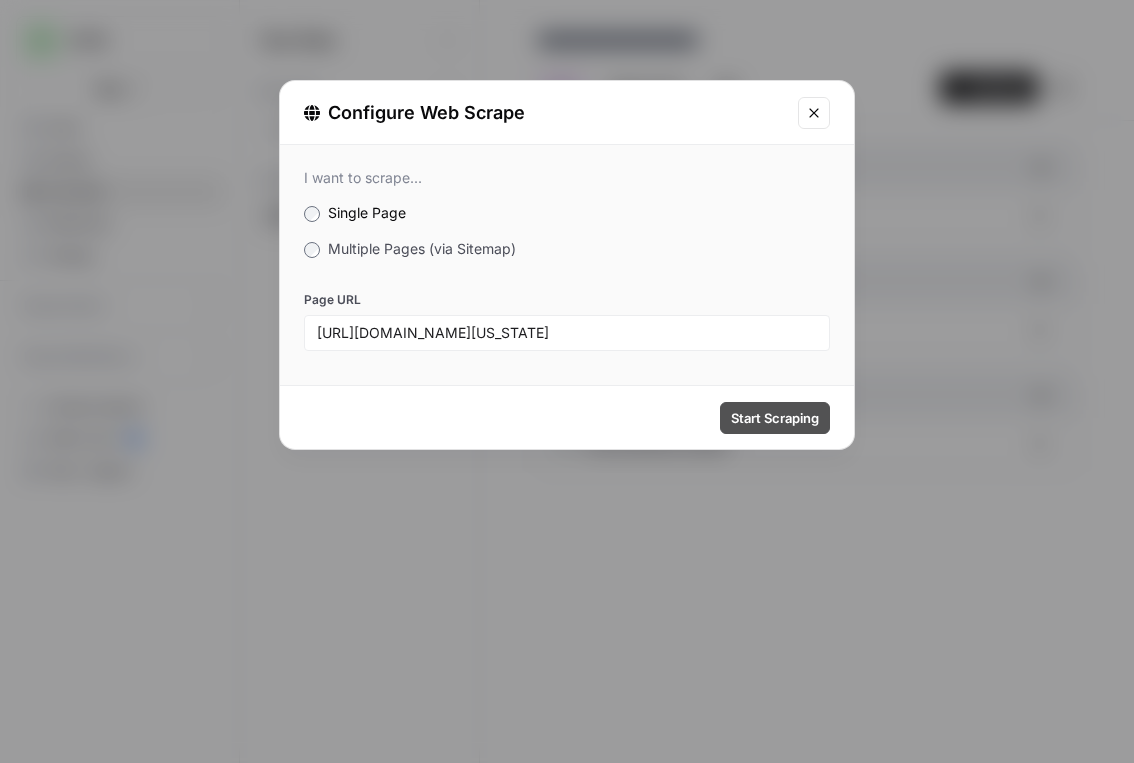 scroll, scrollTop: 0, scrollLeft: 0, axis: both 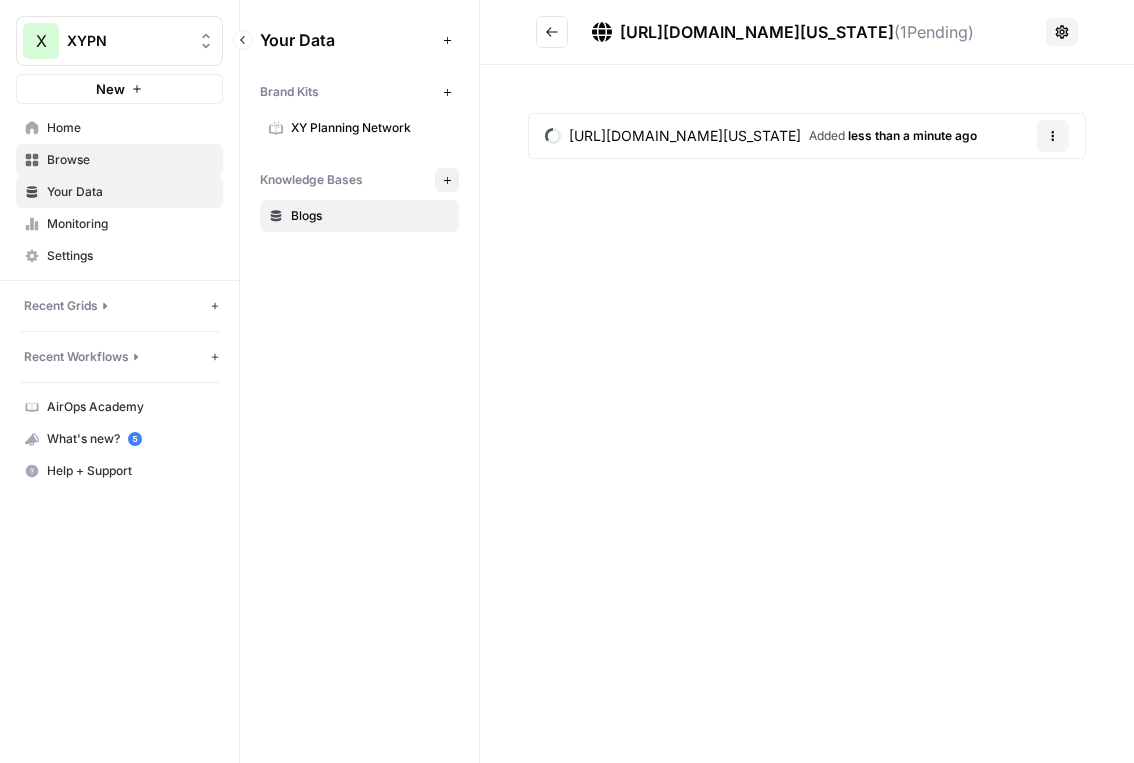 click on "Browse" at bounding box center [130, 160] 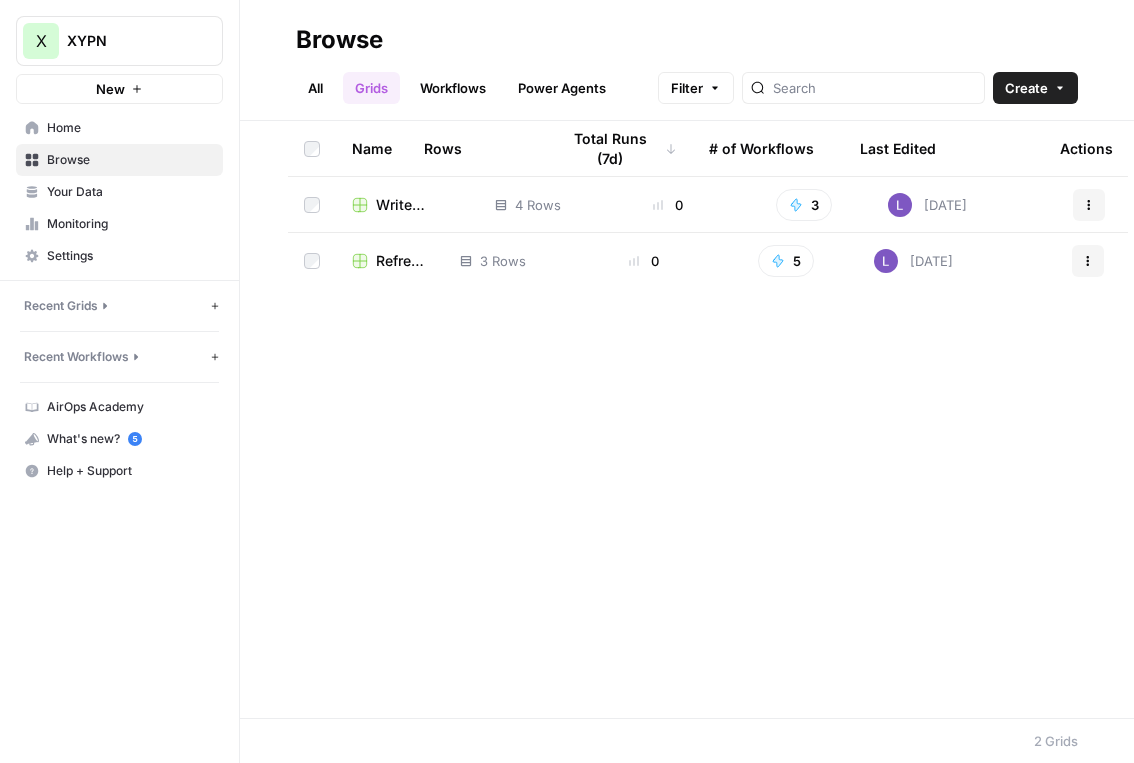 click on "Write Informational Article" at bounding box center [419, 205] 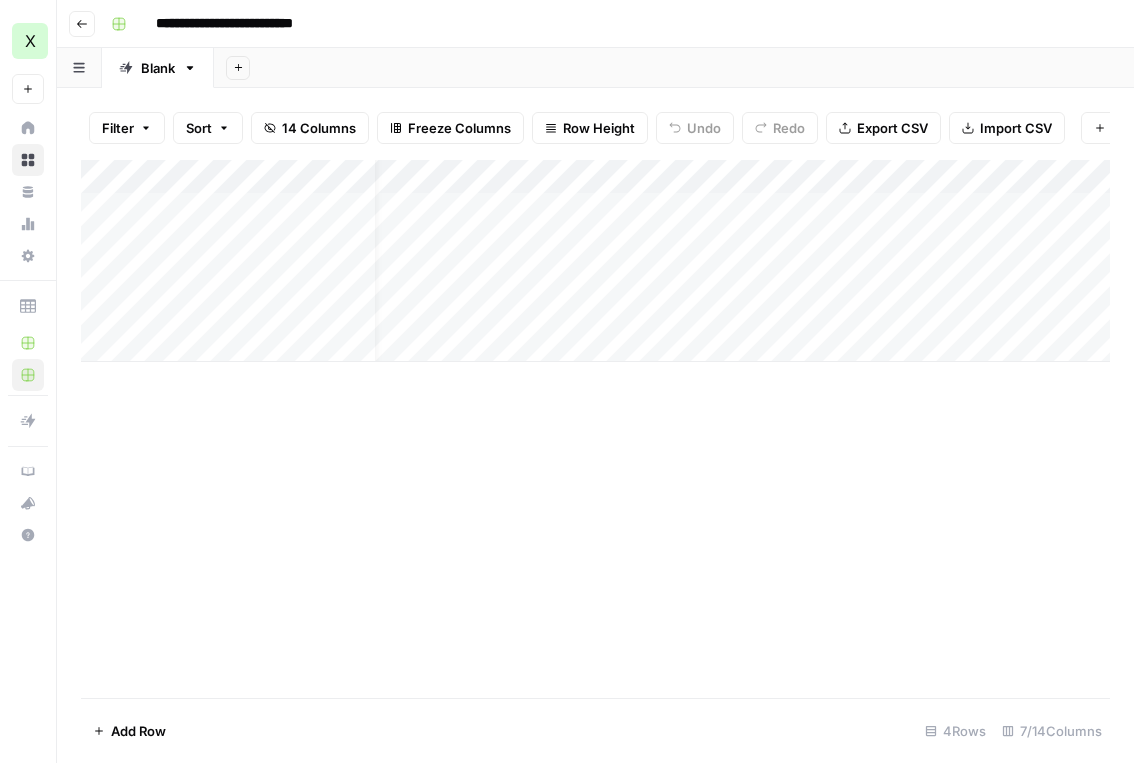 scroll, scrollTop: 0, scrollLeft: 40, axis: horizontal 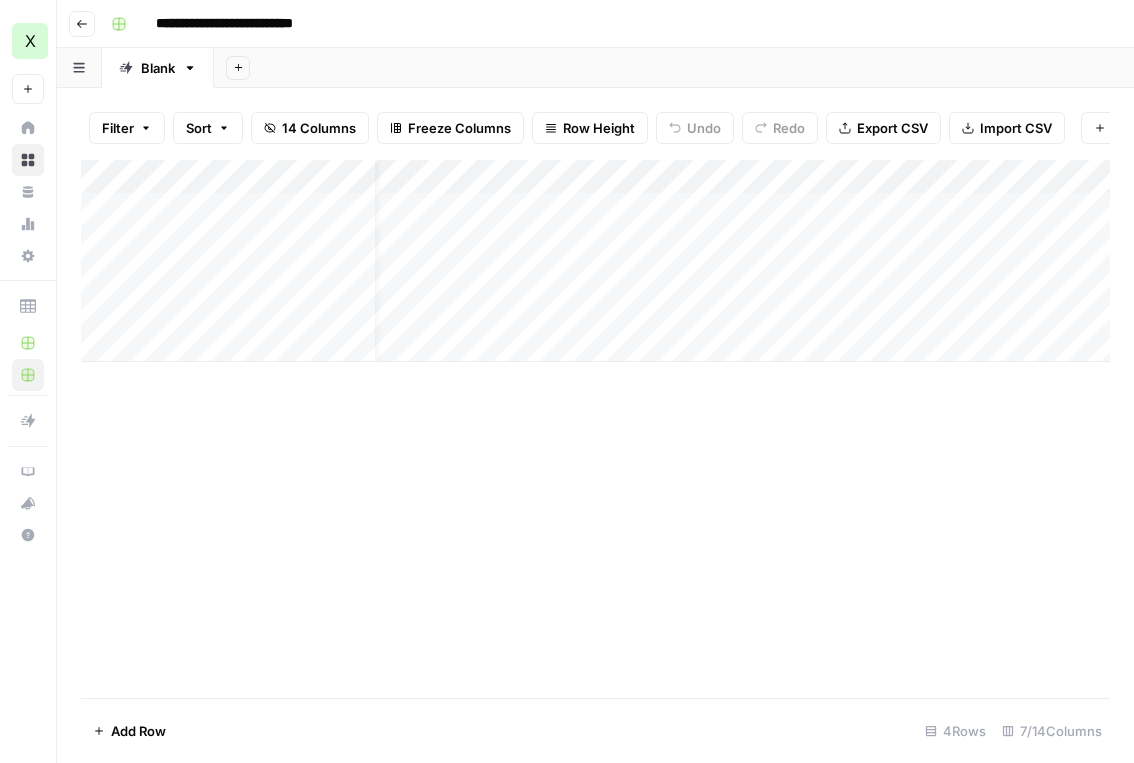 click on "Add Column" at bounding box center [595, 261] 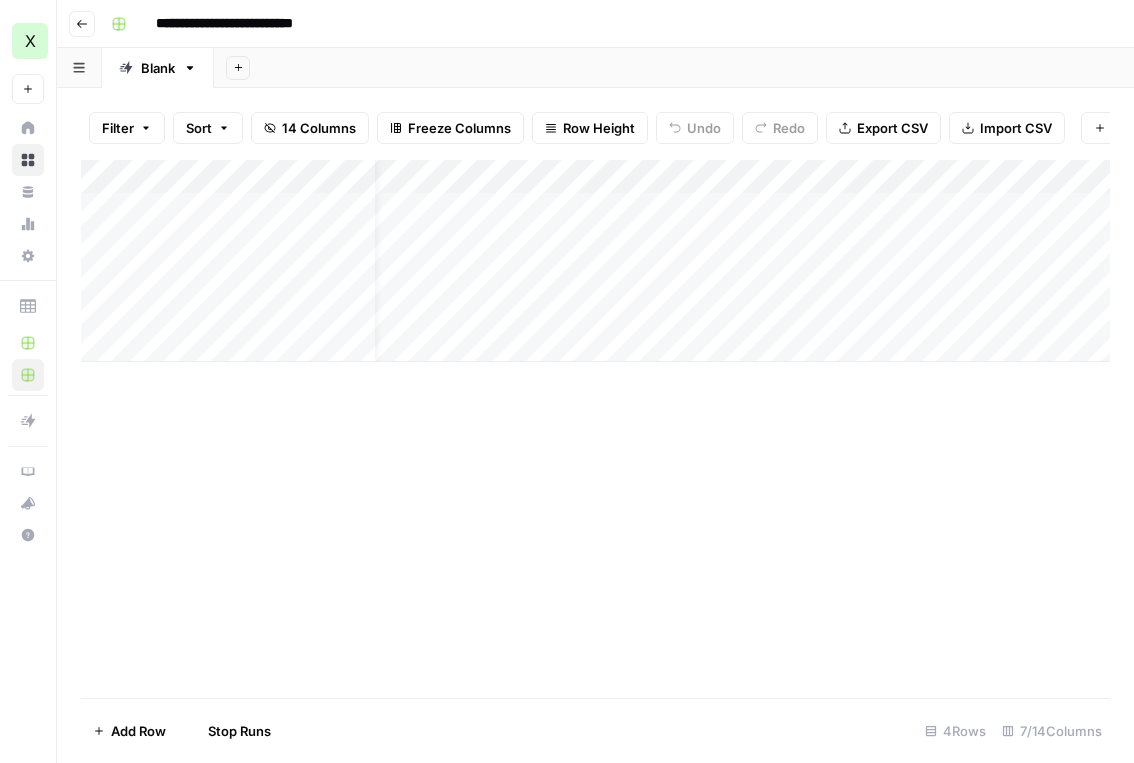 click on "Add Column" at bounding box center [595, 261] 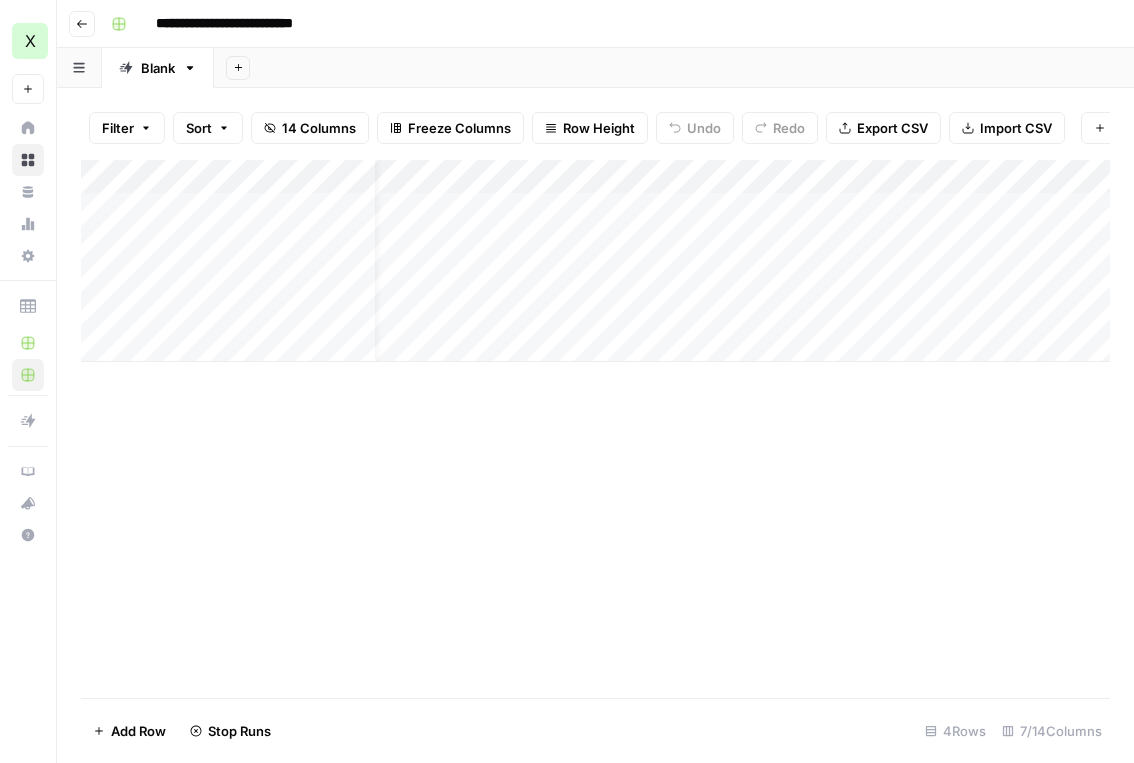 click on "Add Column" at bounding box center [595, 261] 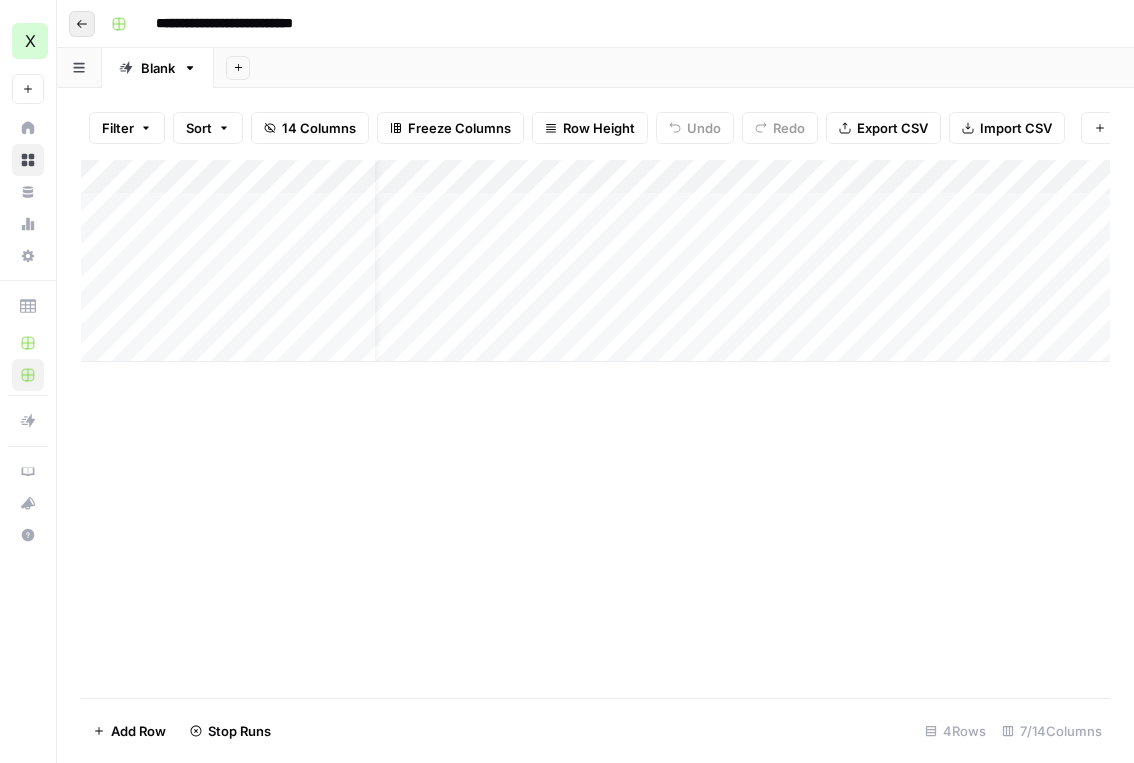 click on "Go back" at bounding box center (82, 24) 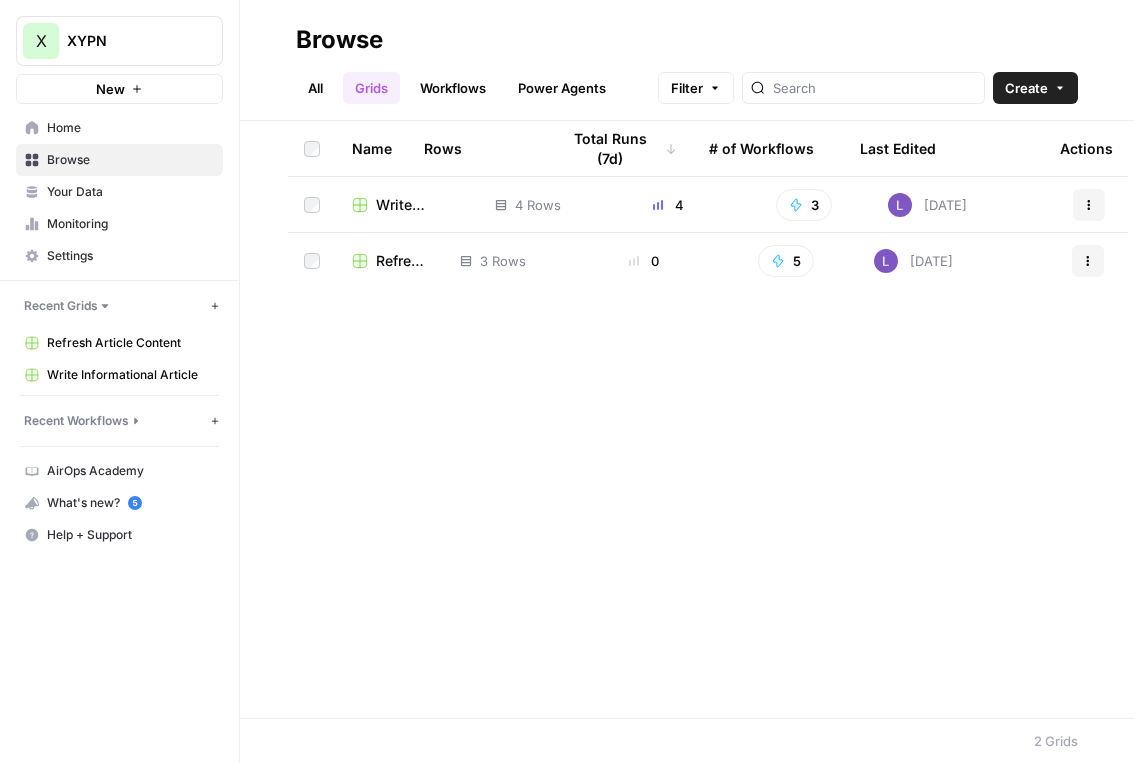 click on "Refresh Article Content" at bounding box center [402, 261] 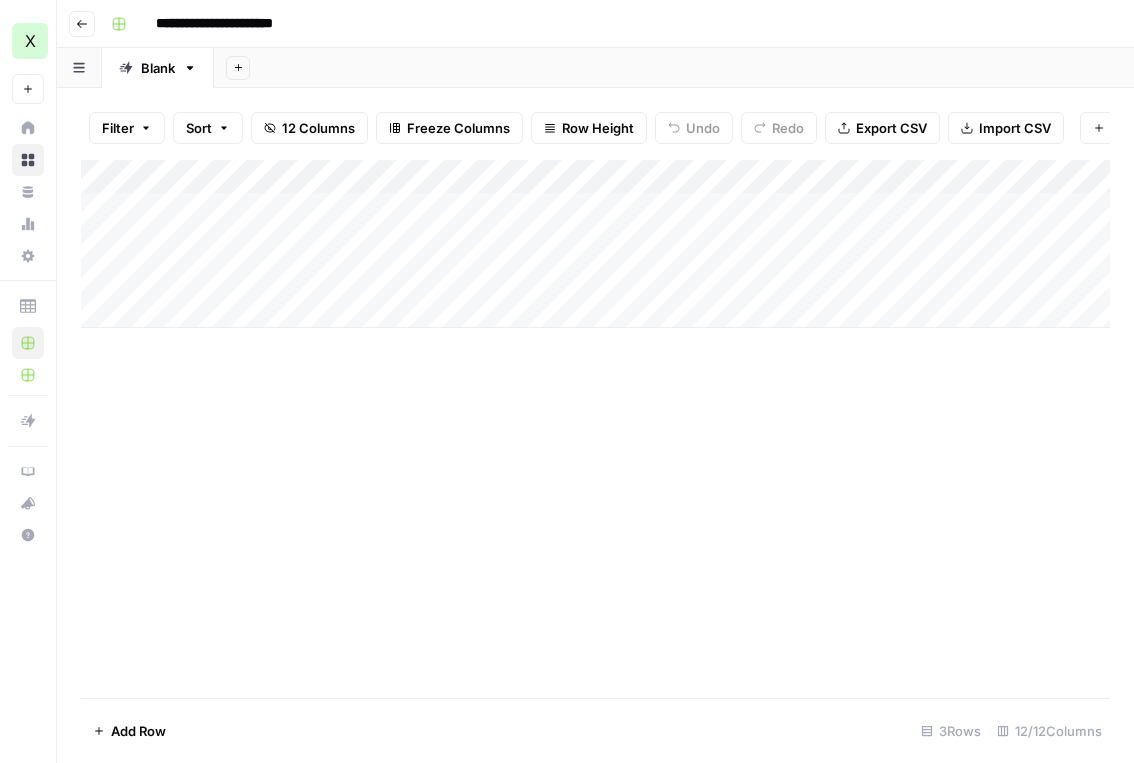 click on "Add Column" at bounding box center [595, 244] 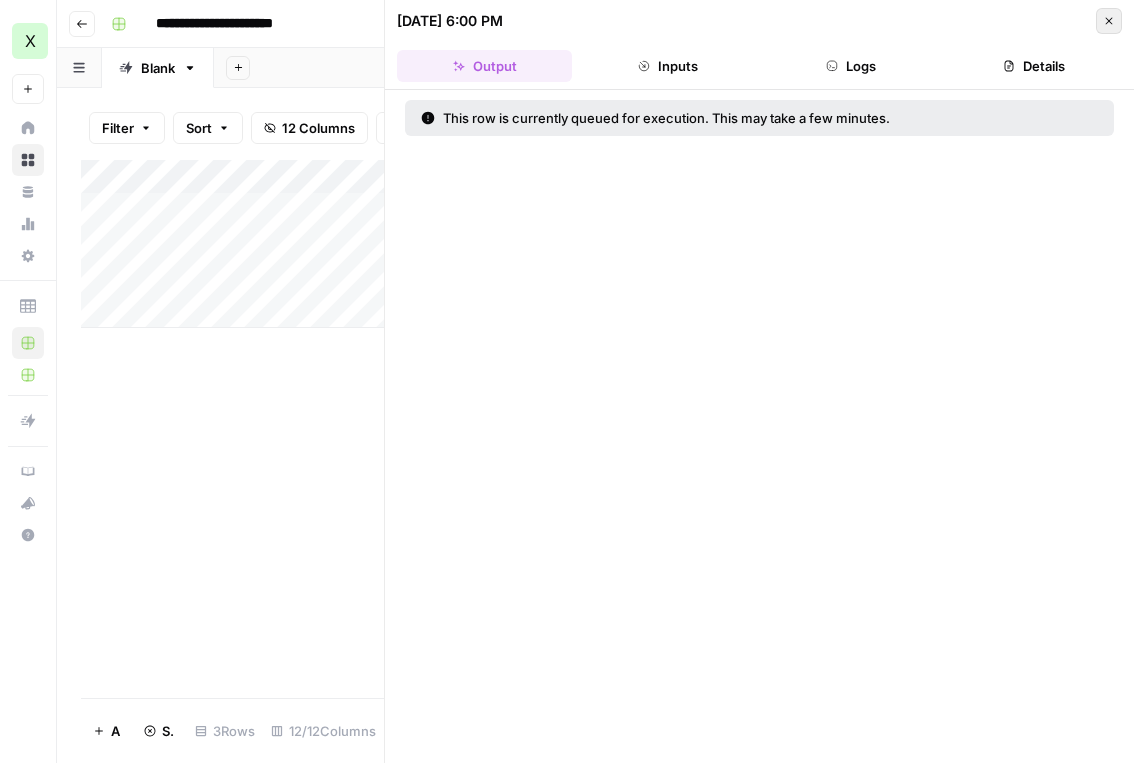 click 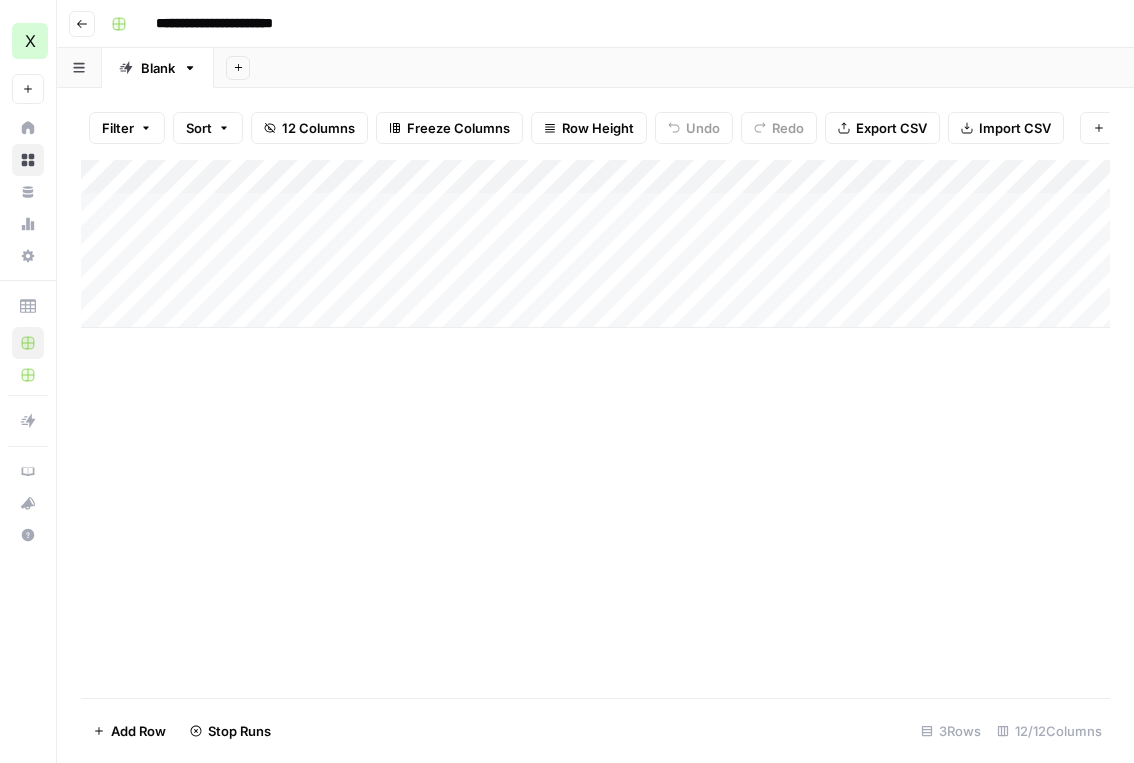 click on "Add Column" at bounding box center (595, 244) 